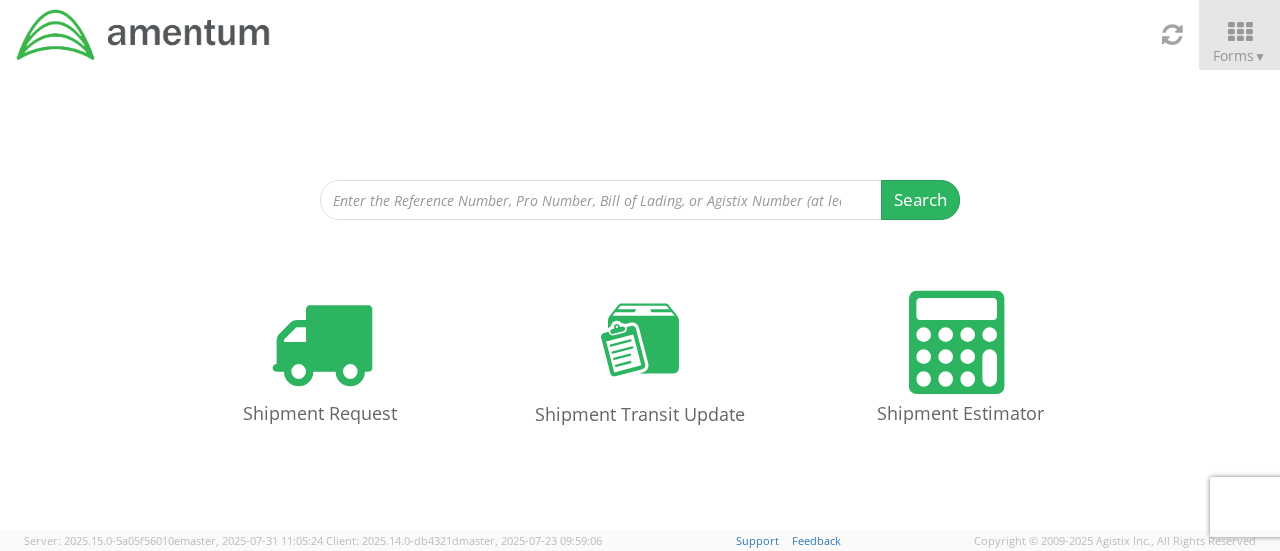 scroll, scrollTop: 0, scrollLeft: 0, axis: both 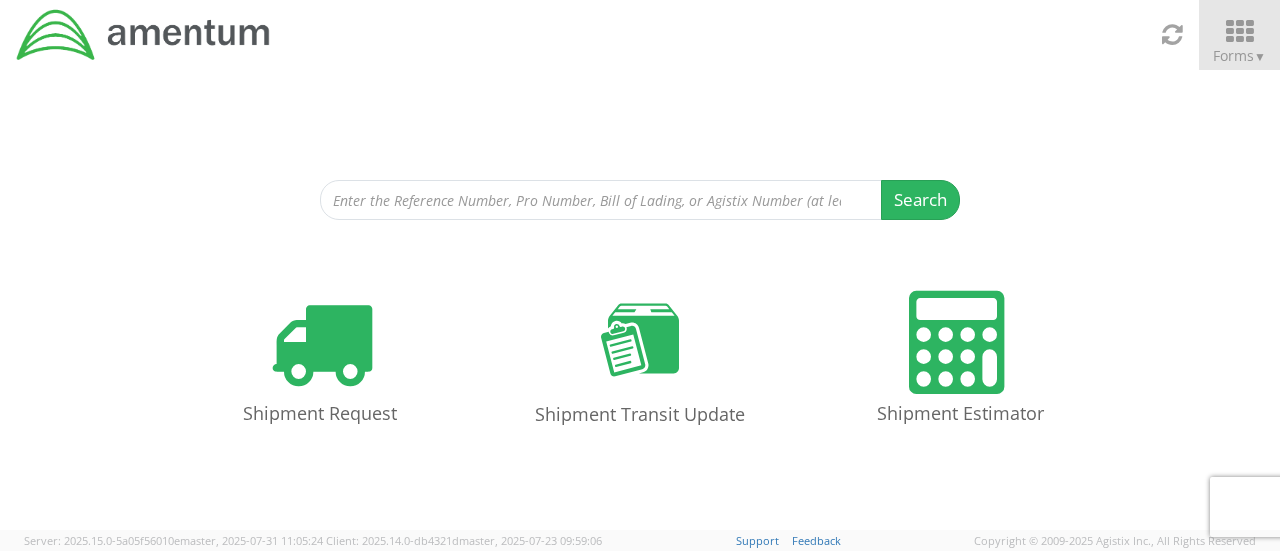 click at bounding box center (1239, 32) 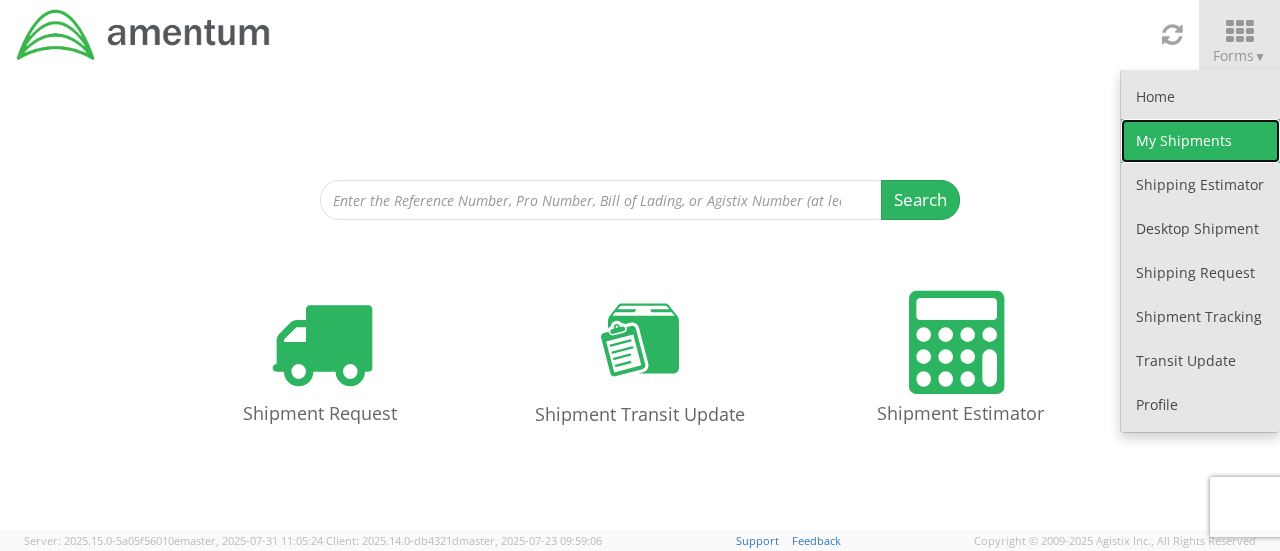 click on "My Shipments" at bounding box center [1200, 141] 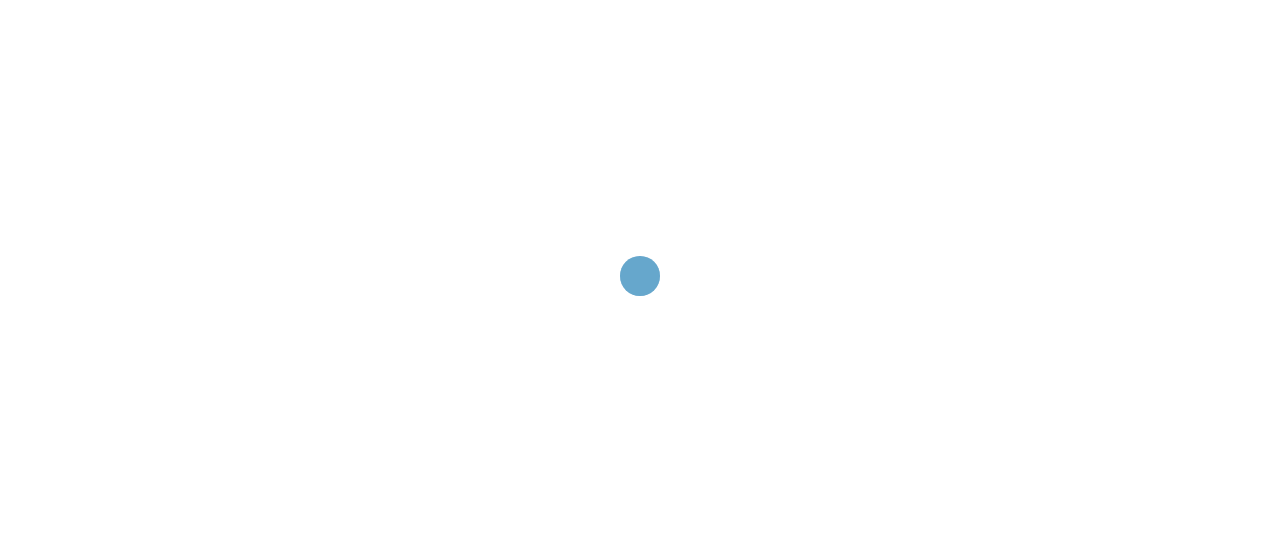 scroll, scrollTop: 0, scrollLeft: 0, axis: both 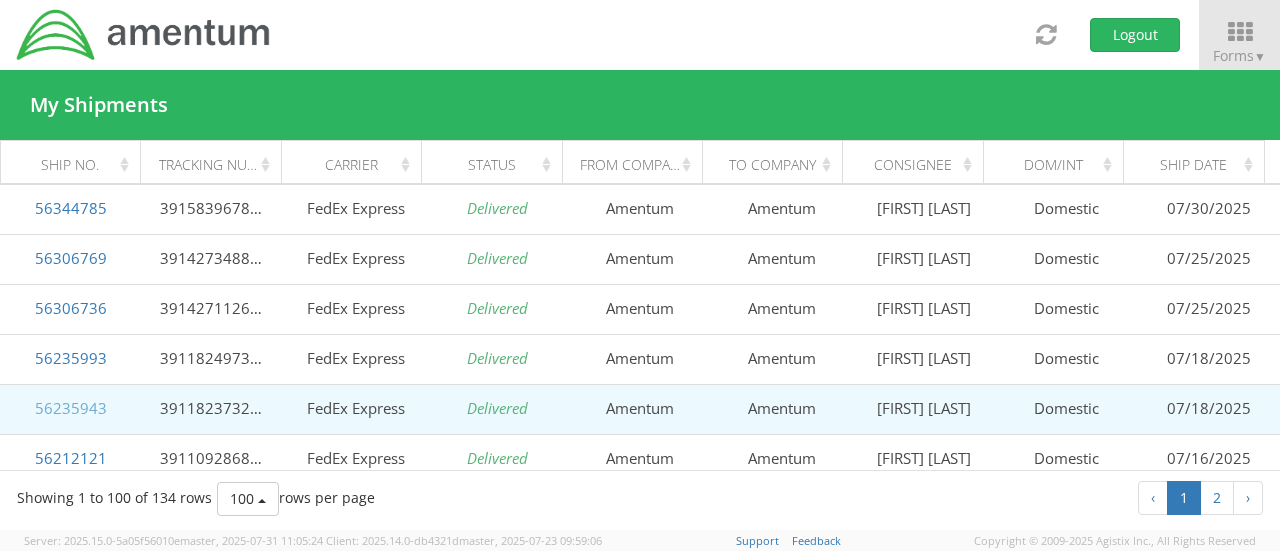 click on "56235943" at bounding box center (71, 408) 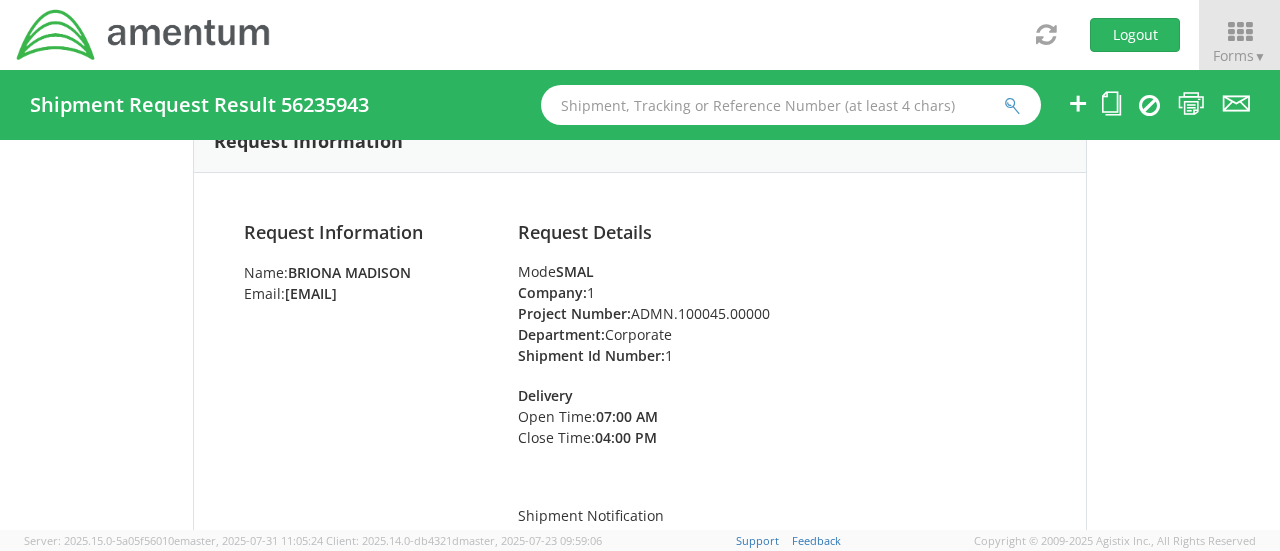 scroll, scrollTop: 200, scrollLeft: 0, axis: vertical 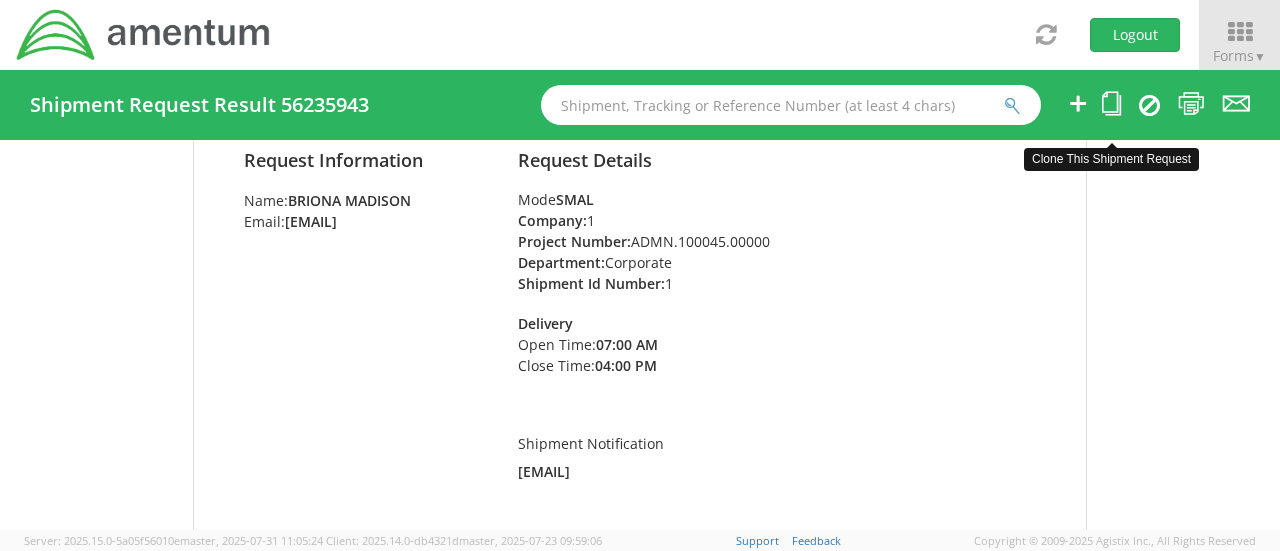 click at bounding box center (1111, 103) 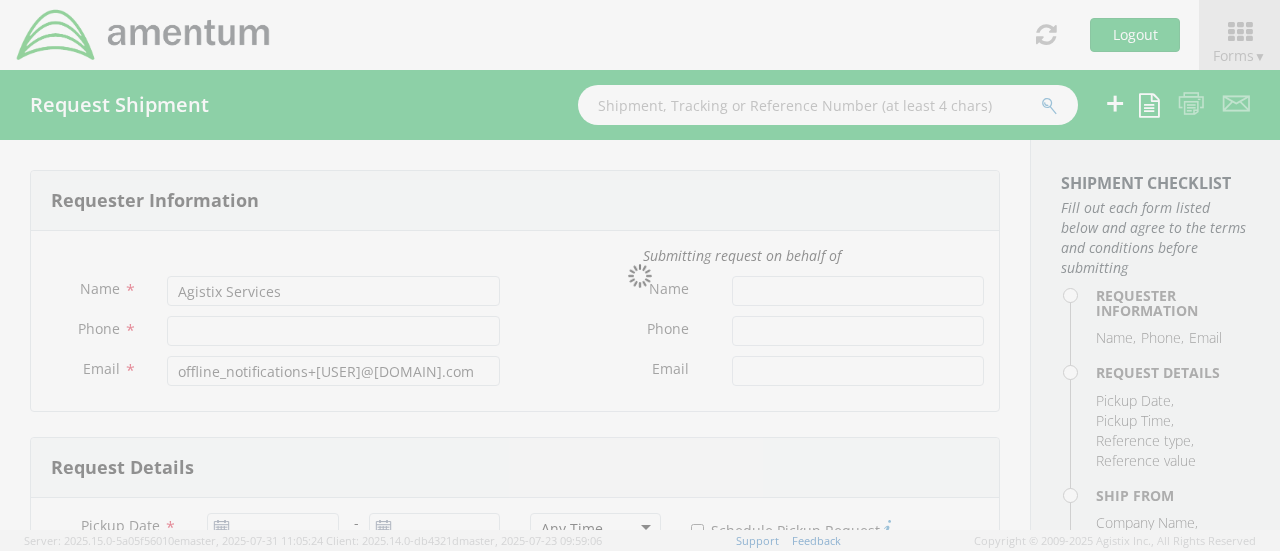 type on "Briona Madison" 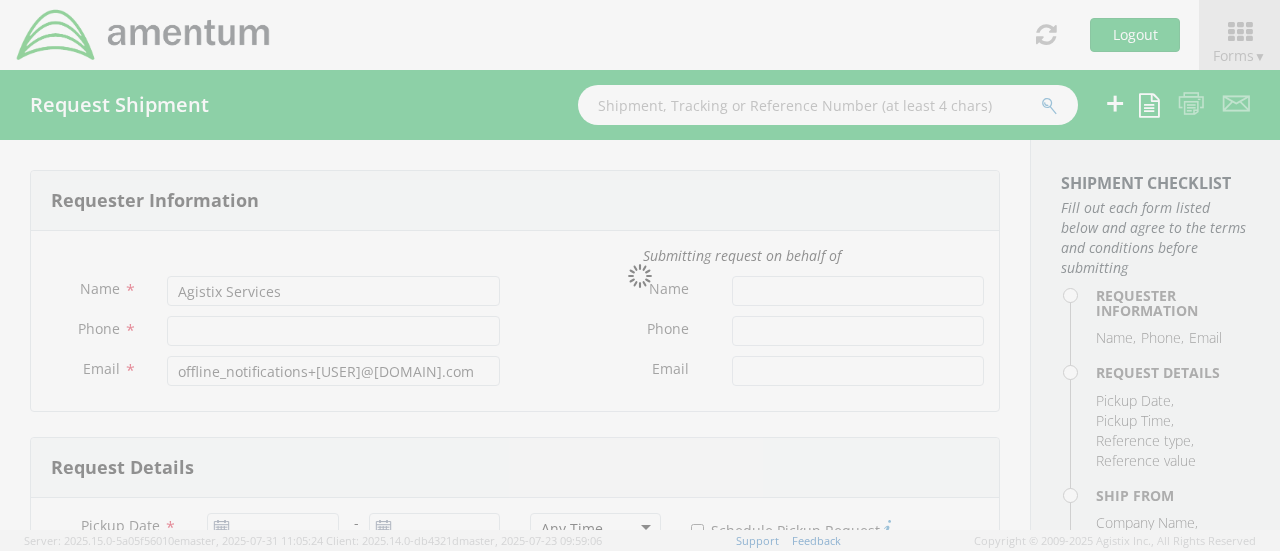 type on "[PHONE]" 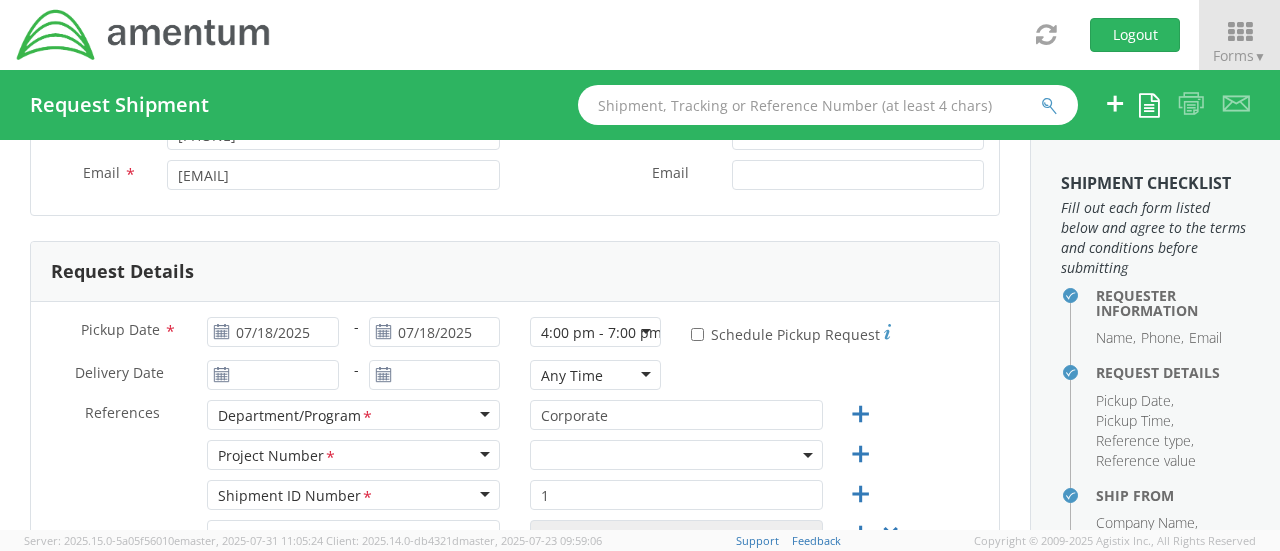 scroll, scrollTop: 200, scrollLeft: 0, axis: vertical 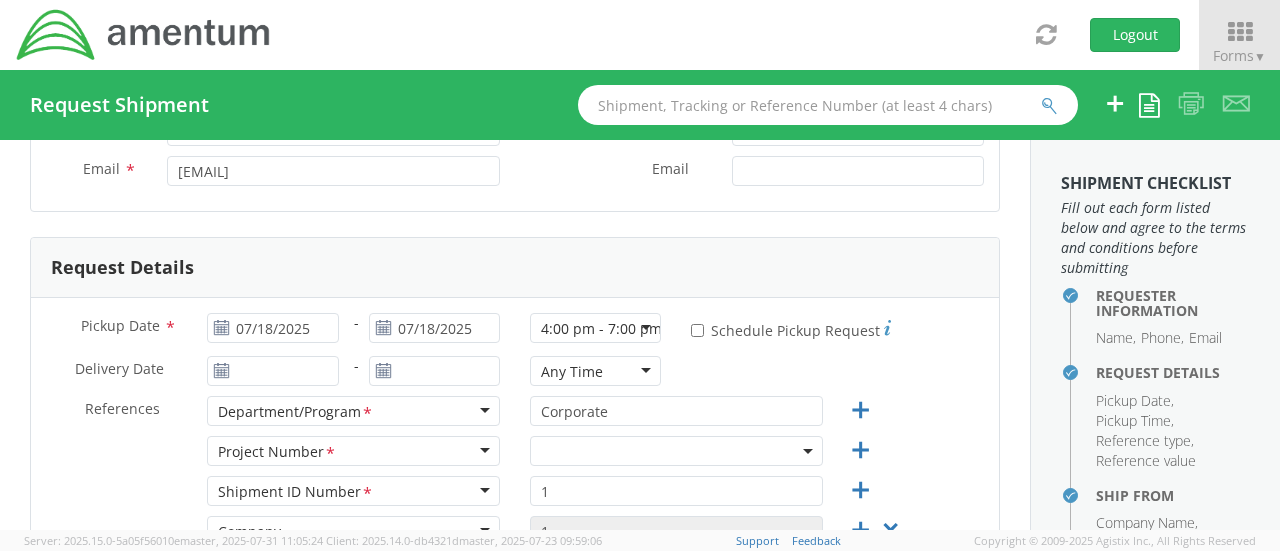 select on "ADMN.100045.00000" 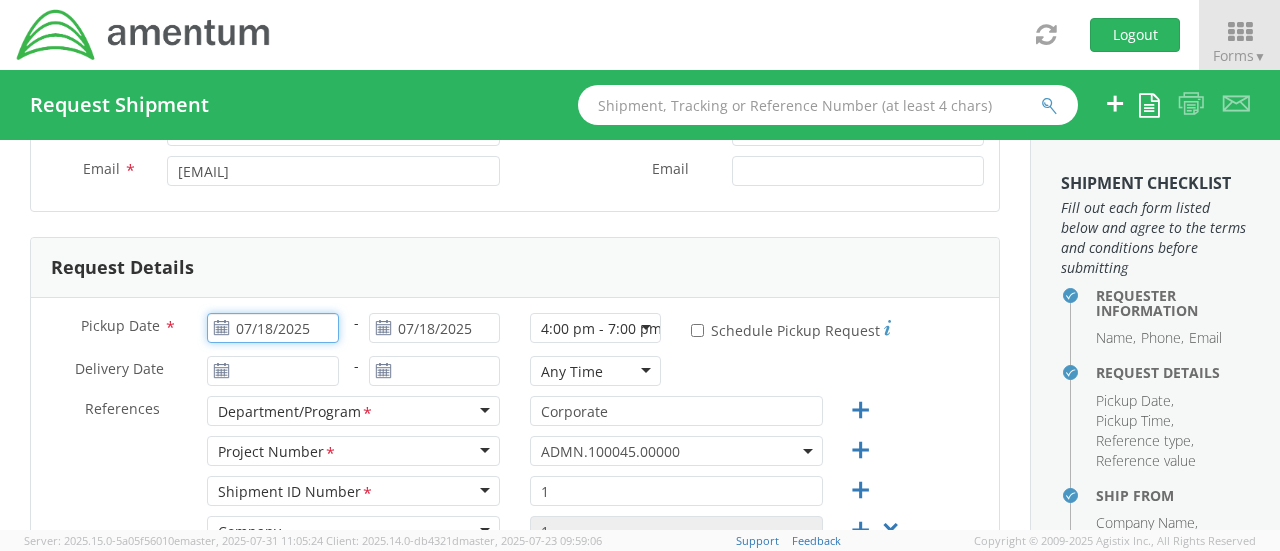 click on "07/18/2025" at bounding box center (272, 328) 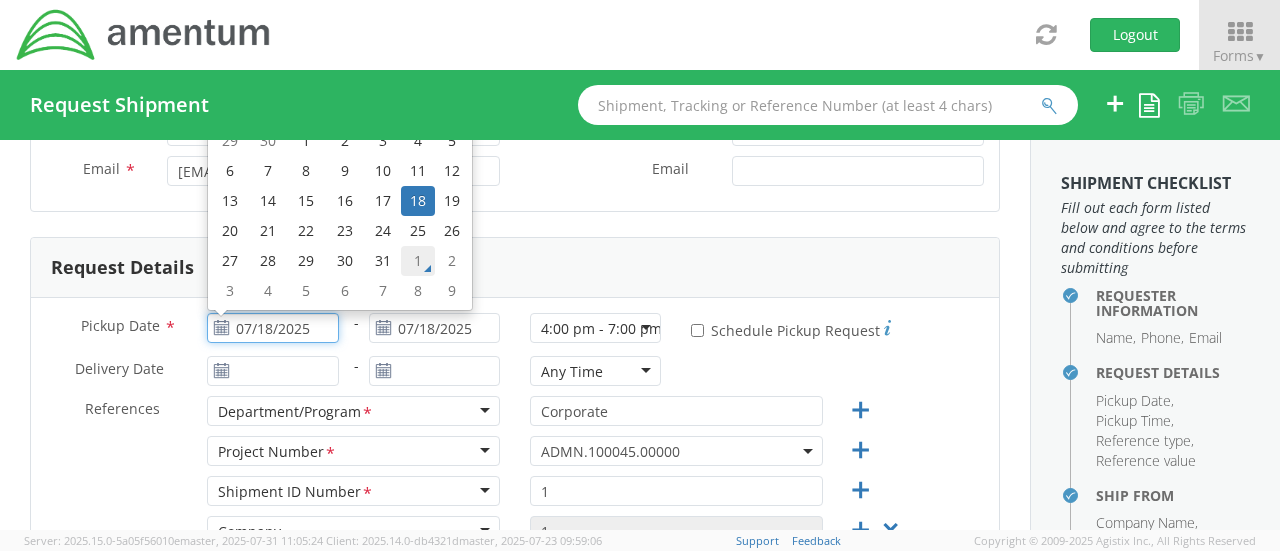 click on "1" at bounding box center [418, 261] 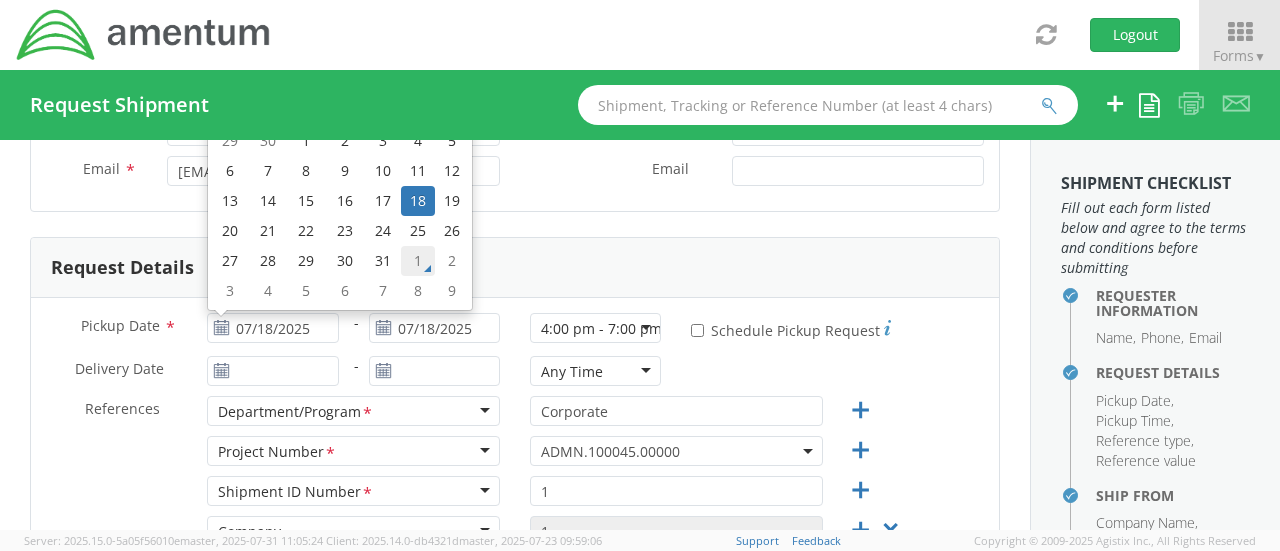 type on "08/01/2025" 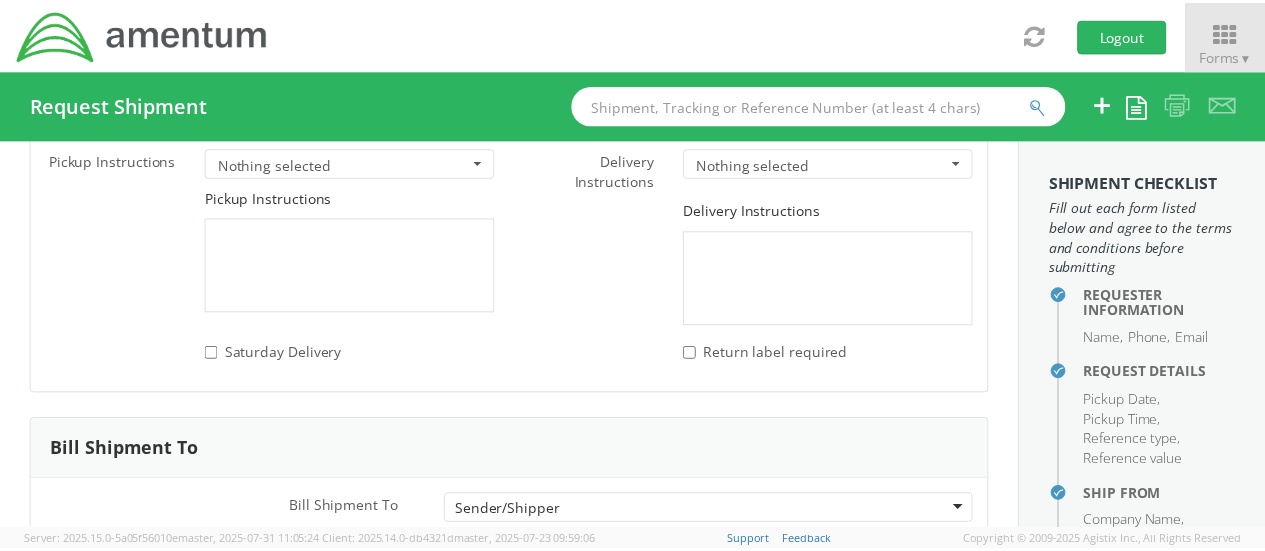 scroll, scrollTop: 3041, scrollLeft: 0, axis: vertical 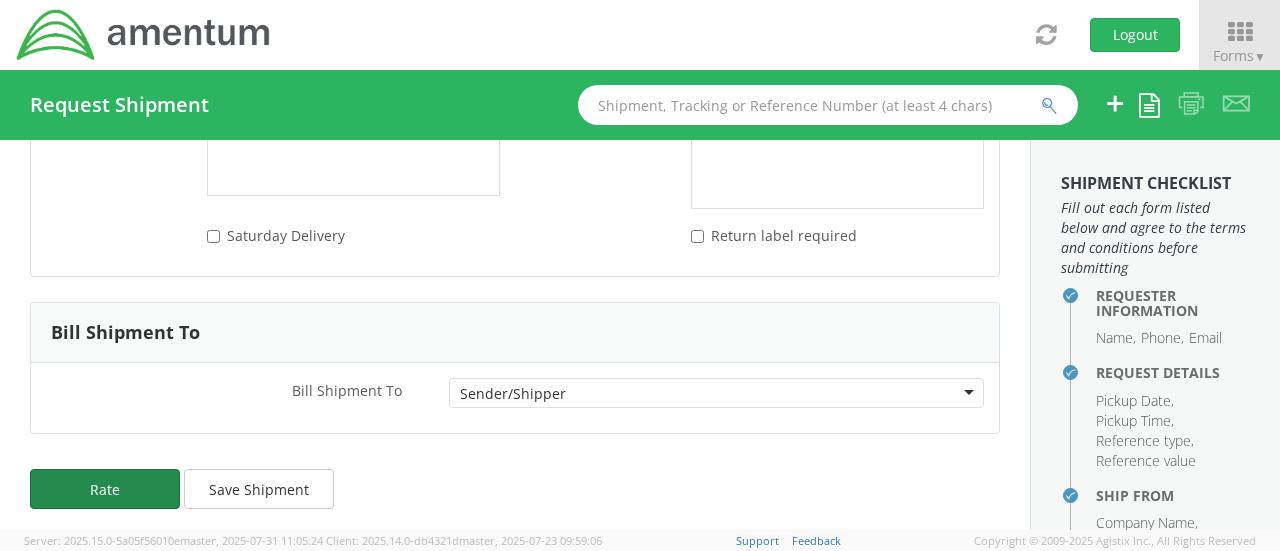 click on "Rate" at bounding box center [105, 489] 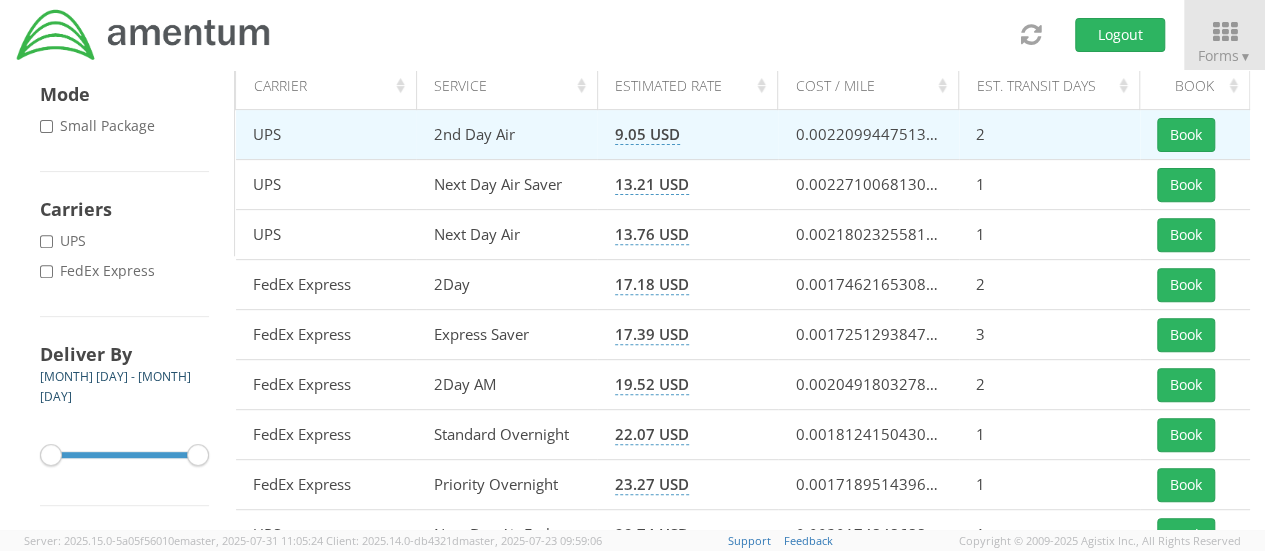 scroll, scrollTop: 300, scrollLeft: 0, axis: vertical 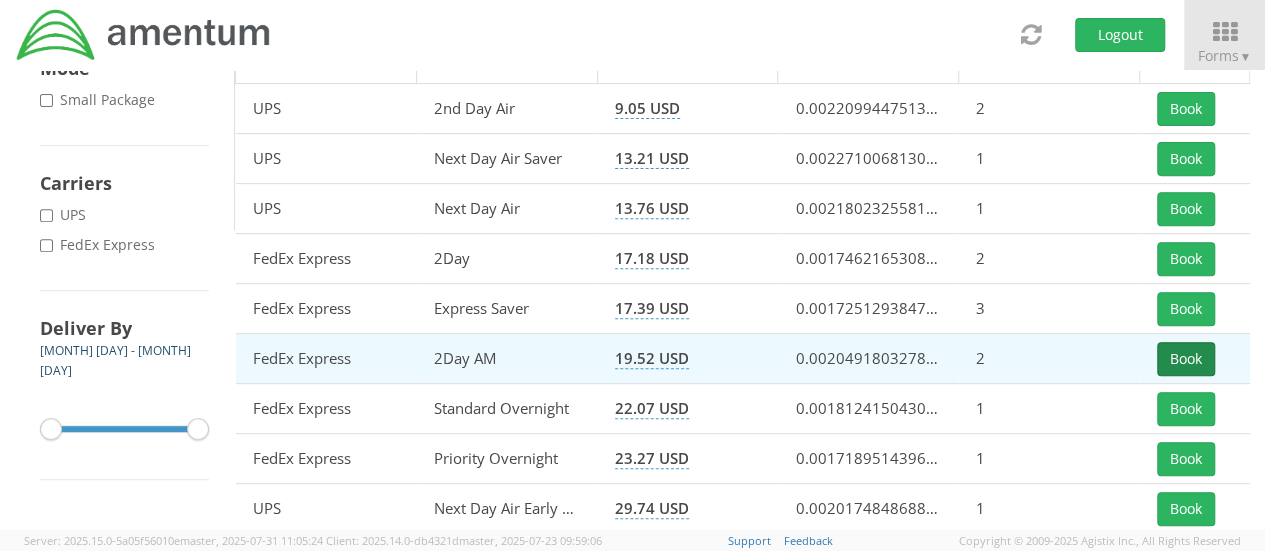 click on "Book" at bounding box center [1186, 359] 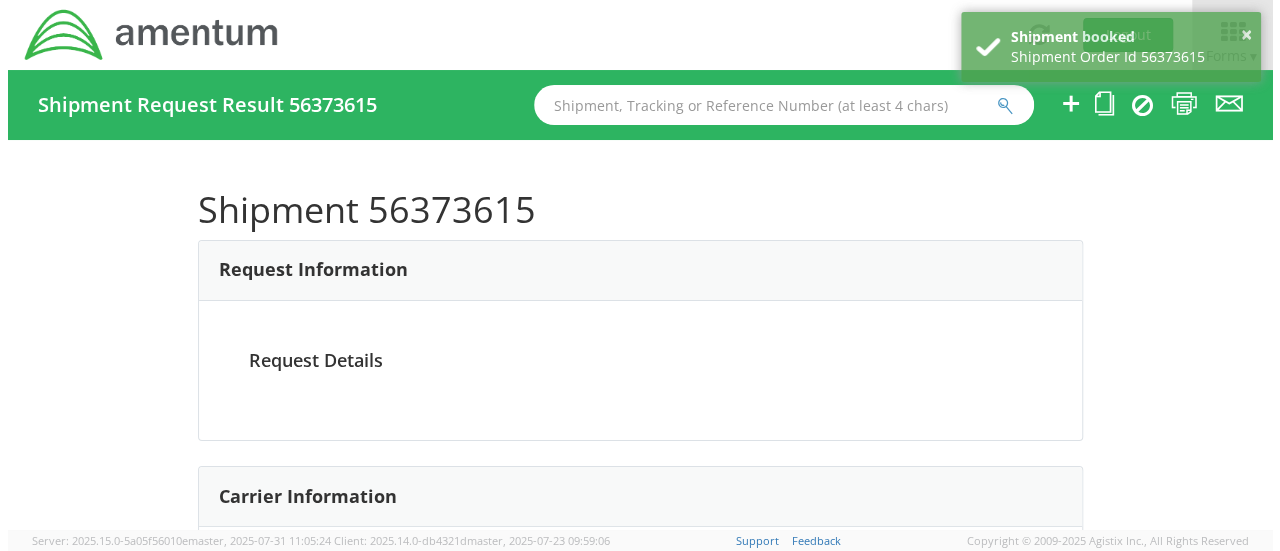 scroll, scrollTop: 0, scrollLeft: 0, axis: both 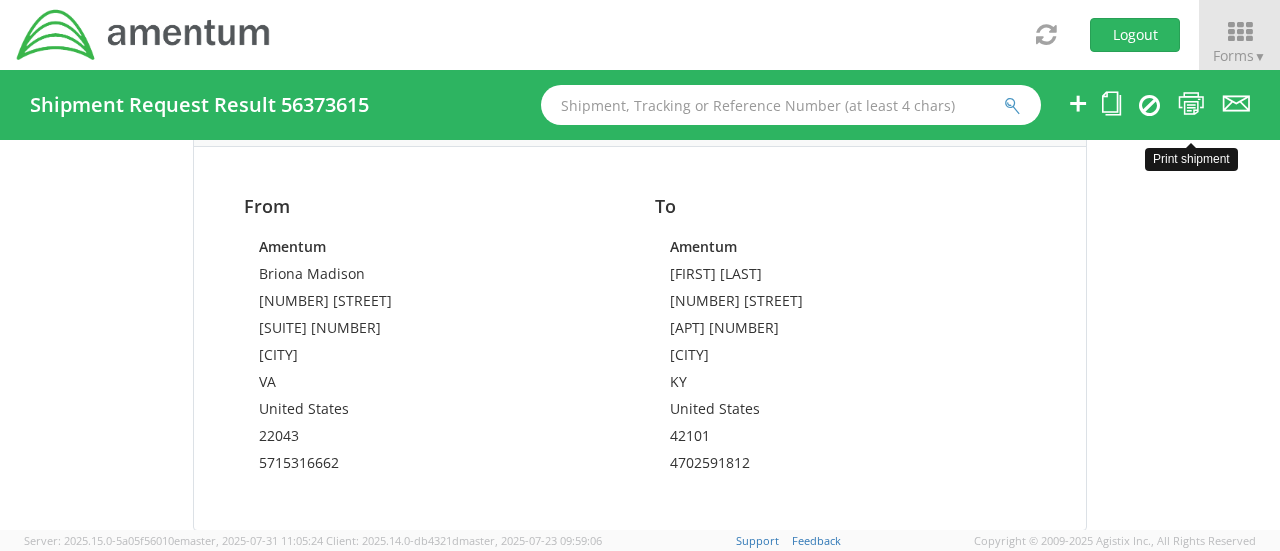 click at bounding box center (1191, 103) 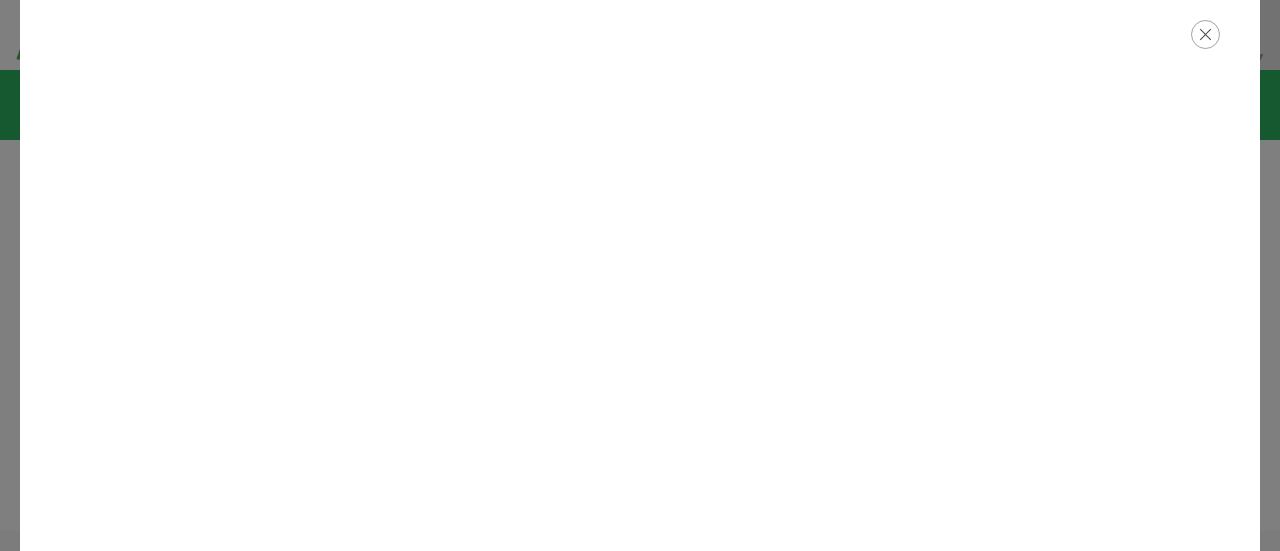 click at bounding box center [1205, 34] 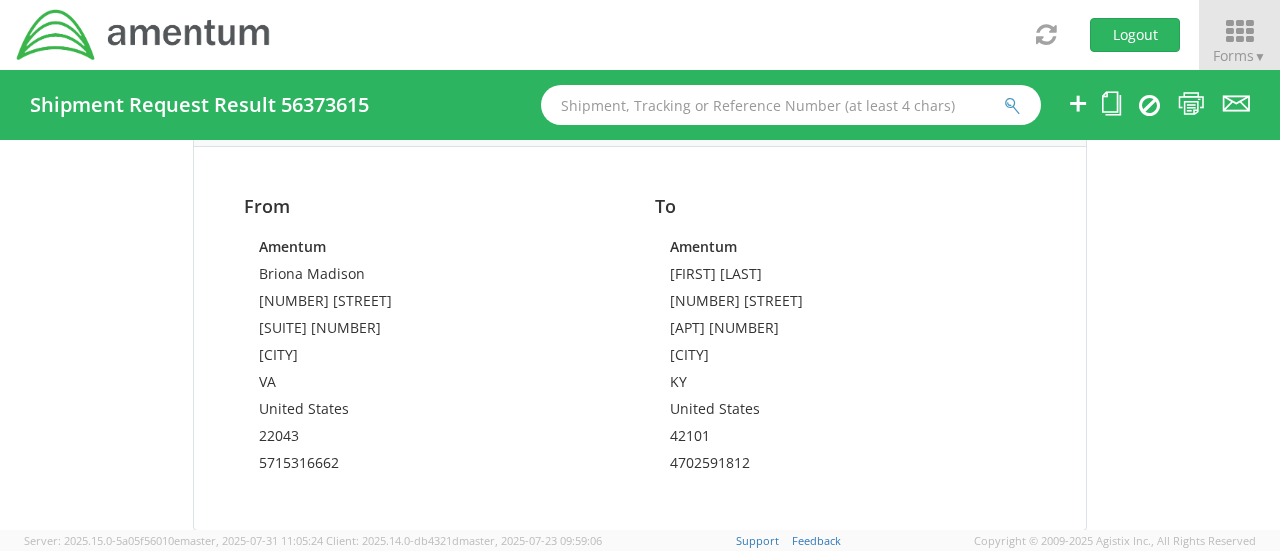 click at bounding box center [1239, 32] 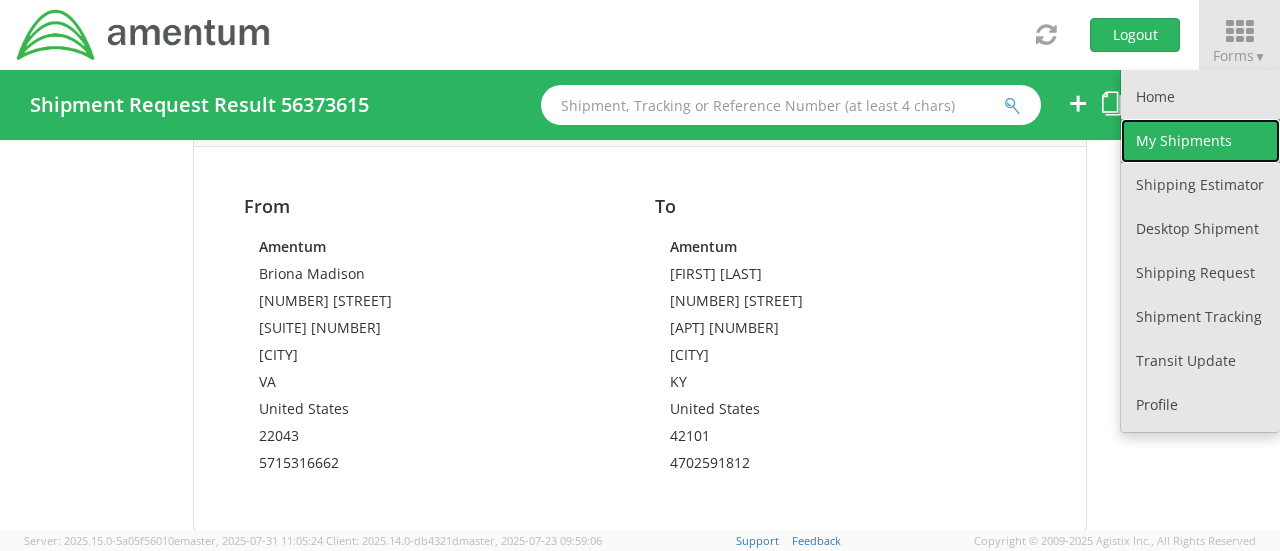 click on "My Shipments" at bounding box center [1200, 141] 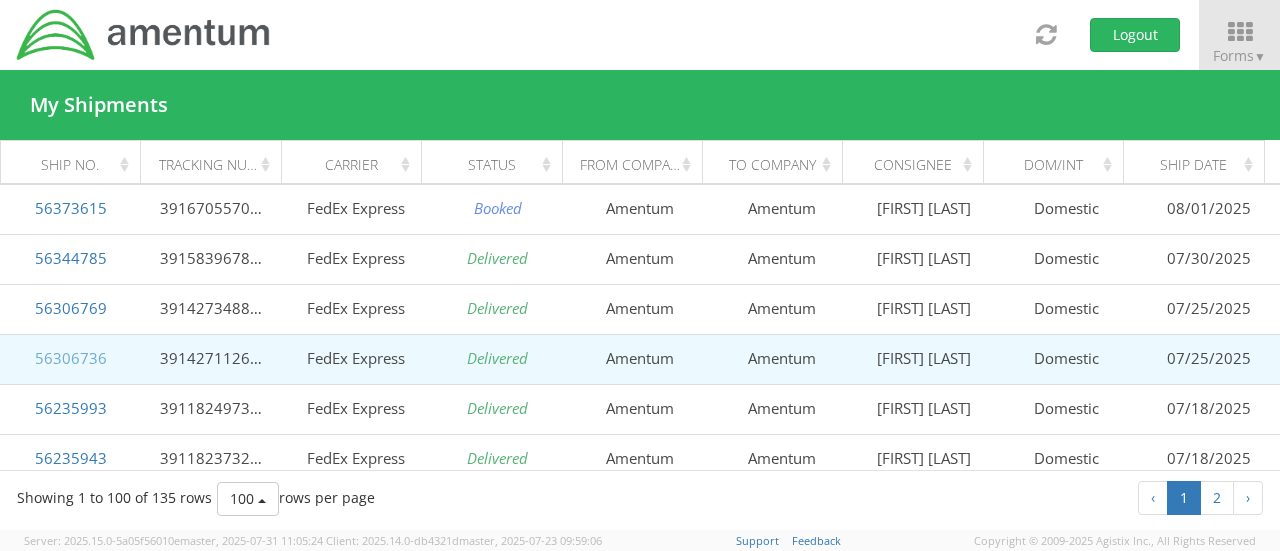 click on "56306736" at bounding box center (71, 358) 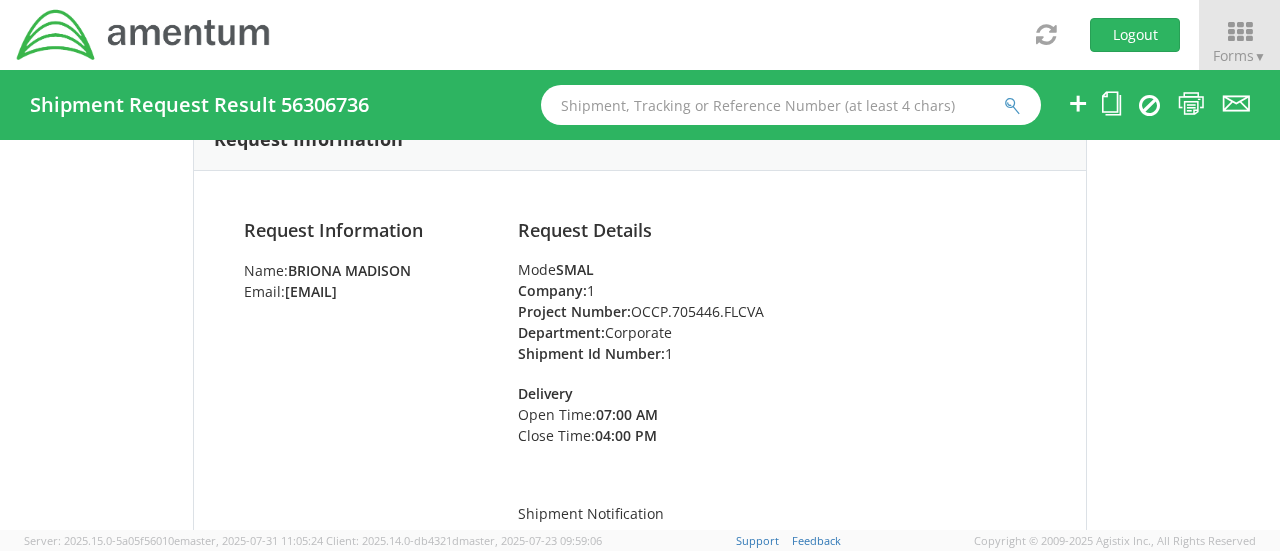 scroll, scrollTop: 200, scrollLeft: 0, axis: vertical 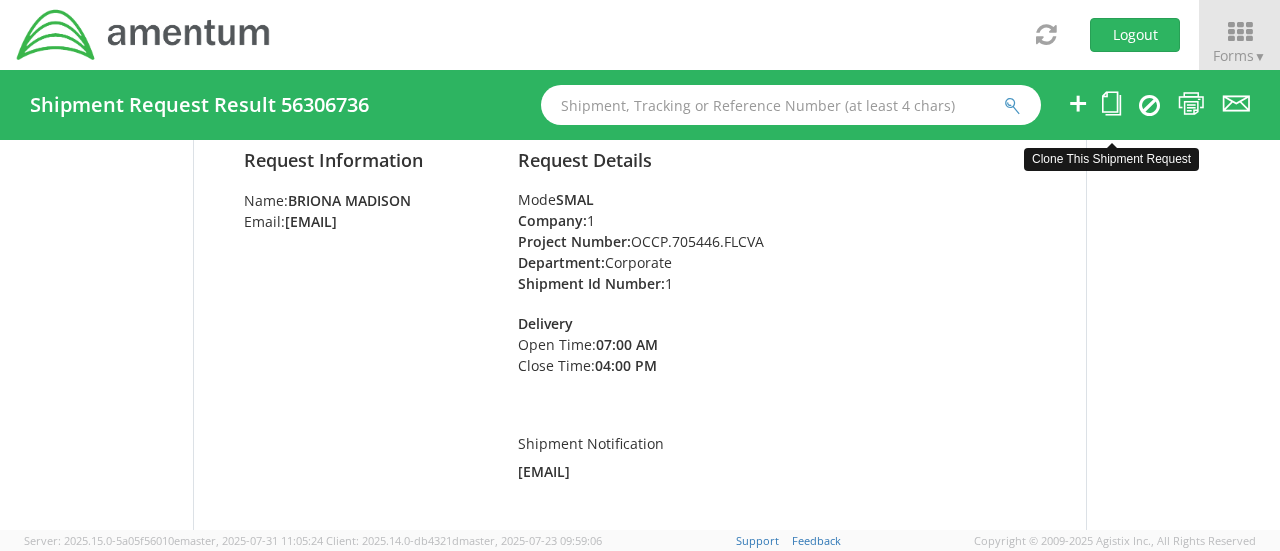 click at bounding box center [1111, 103] 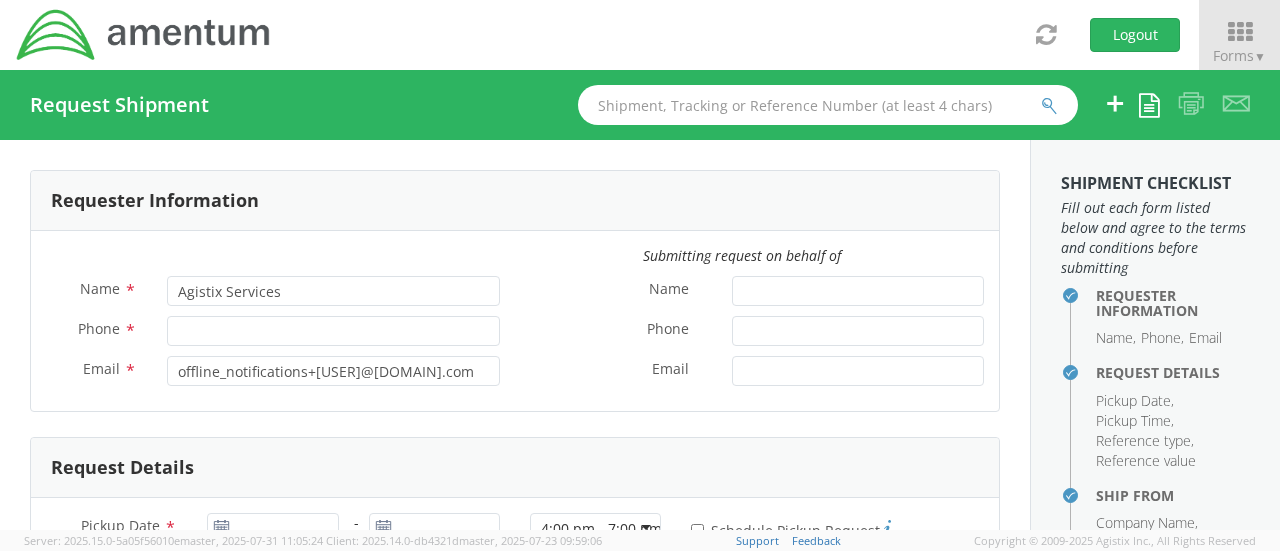 type on "Briona Madison" 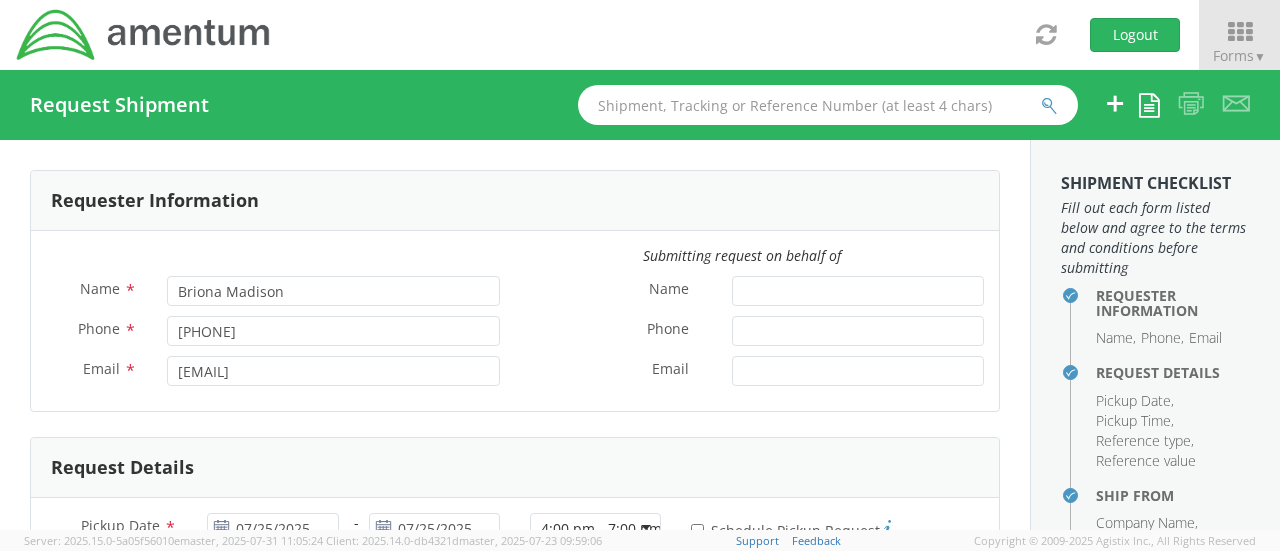 select on "OCCP.705446.FLCVA" 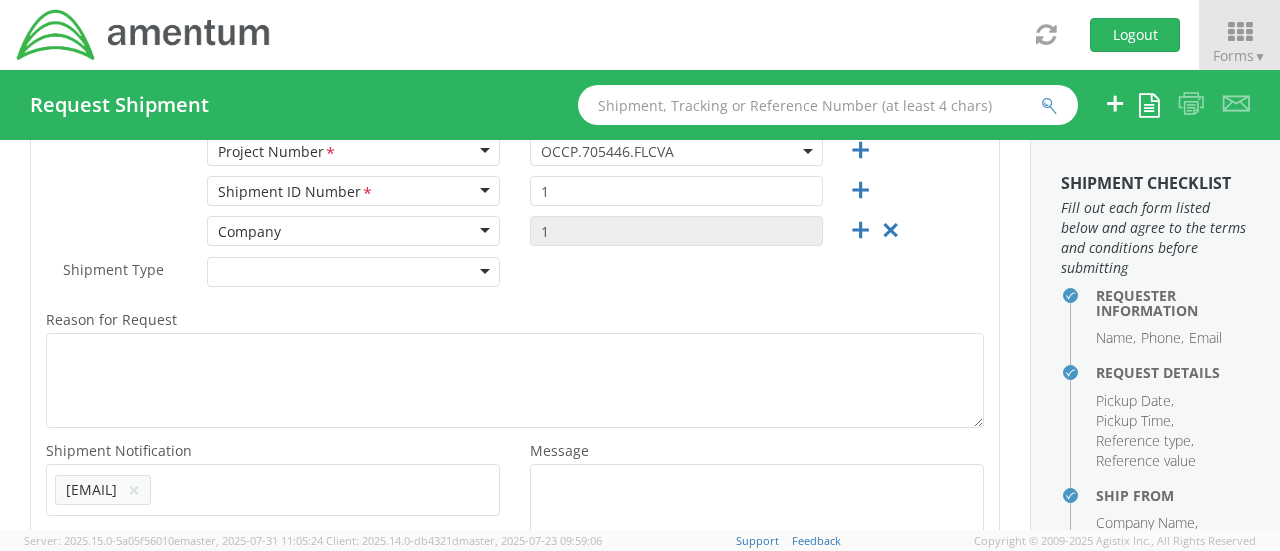 scroll, scrollTop: 300, scrollLeft: 0, axis: vertical 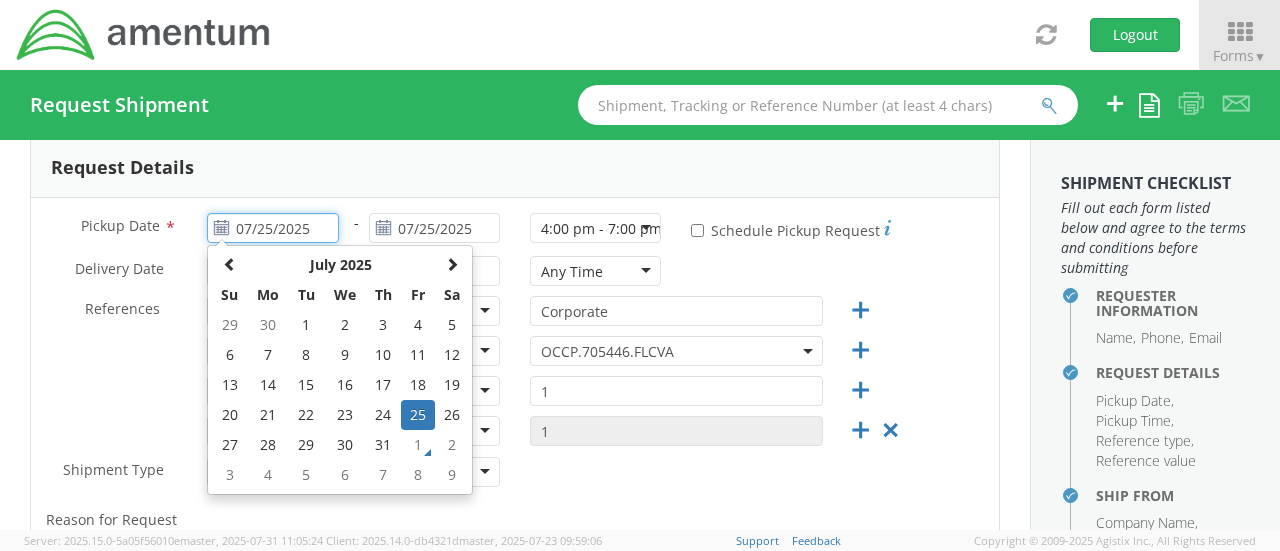 click on "07/25/2025" at bounding box center (272, 228) 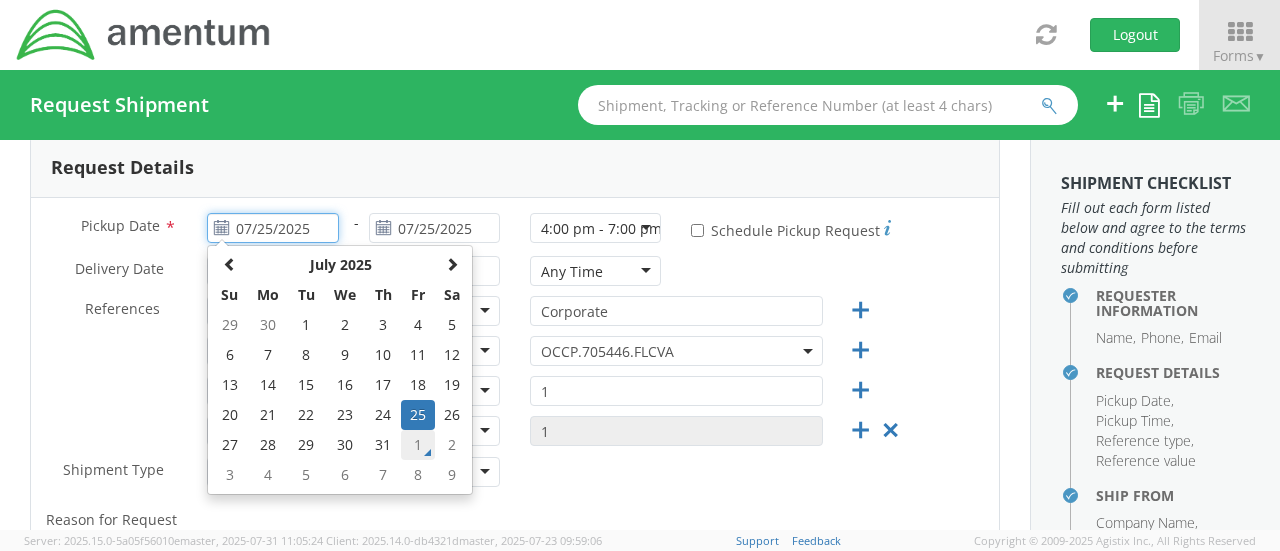 click on "1" at bounding box center [418, 445] 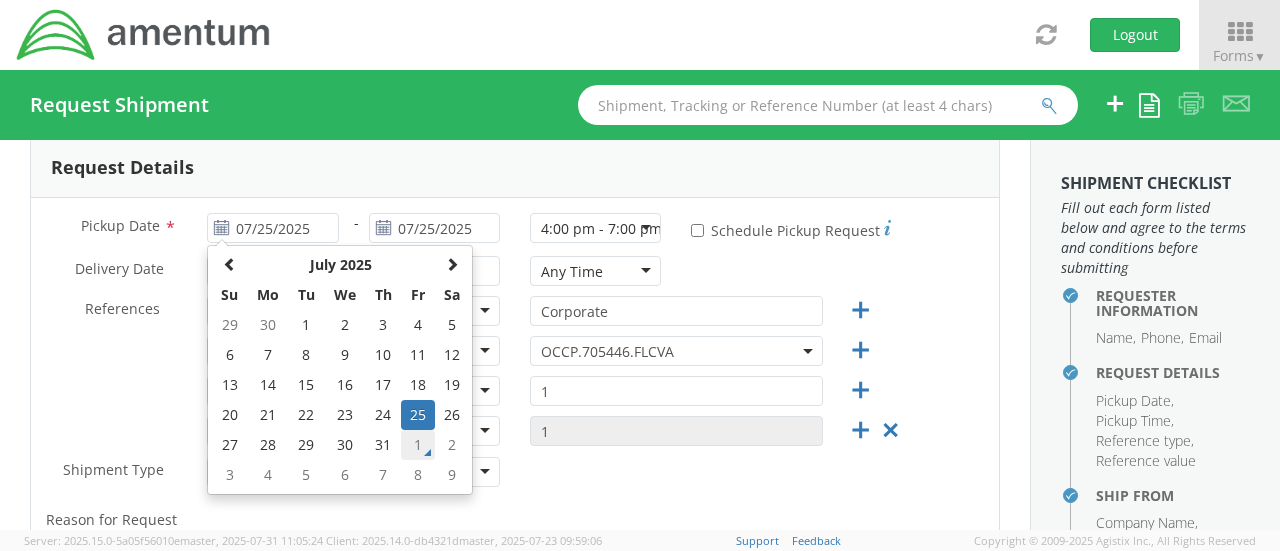 type on "08/01/2025" 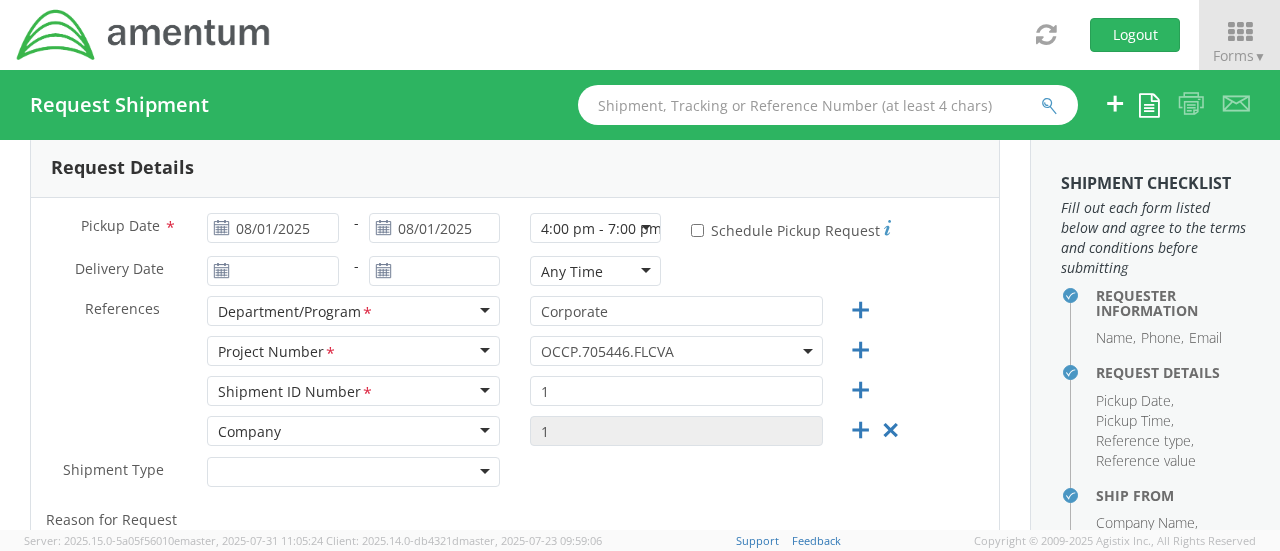 click on "References * Department/Program * Department/Program * Account Type Activity ID Airline Appointment Number ASN Batch Request # Bill Of Lading Bin Booking Number Cancel Pickup Location CBP Entry No Company Container Number Customer Ref Delivery Number Department/Program * Expenditure Export Reference Flight Number General GL Code House Airway Bill Internal Requisition Invoice Number ITN No Job Number Lloyd's Code Lot Number Master Airway Bill Master Tracking Number Material Requisition Order Number Packing Slip Pickup Number Pickup Request PO Line Item No Project Project Number * Protocol Number Purchase Order Quote Number Release Number RMA Route Sales Order Seal Number Serial No Shipment ID Number * Shipment Line No Study Number Task Tender ID VAT Number Vessel Name Voyage Number Waybill Number Work Order Corporate" at bounding box center (515, 316) 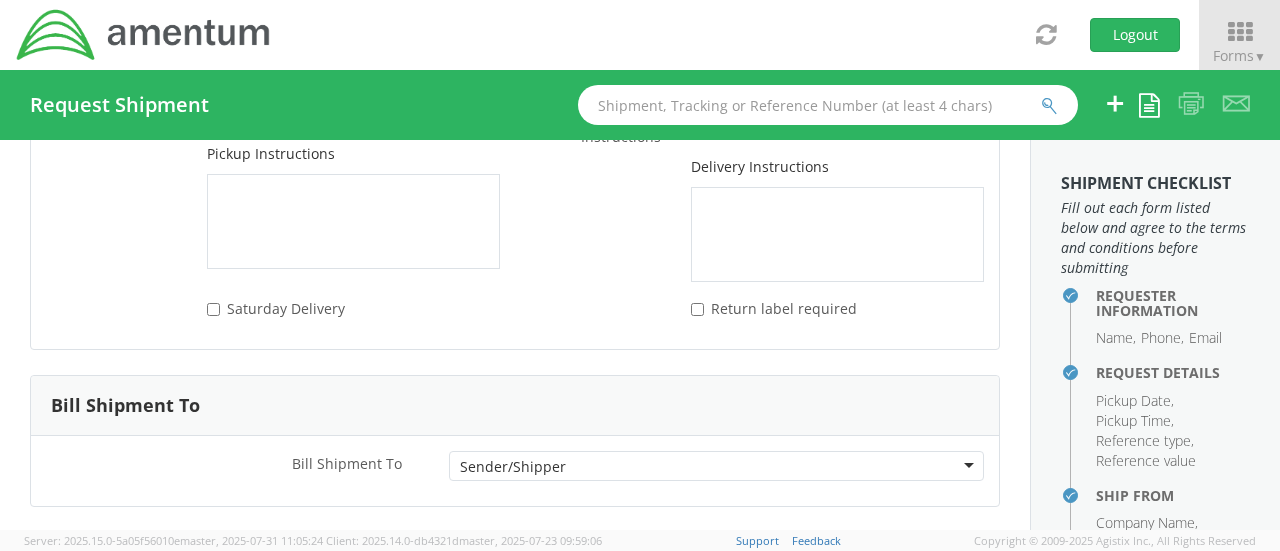 scroll, scrollTop: 3041, scrollLeft: 0, axis: vertical 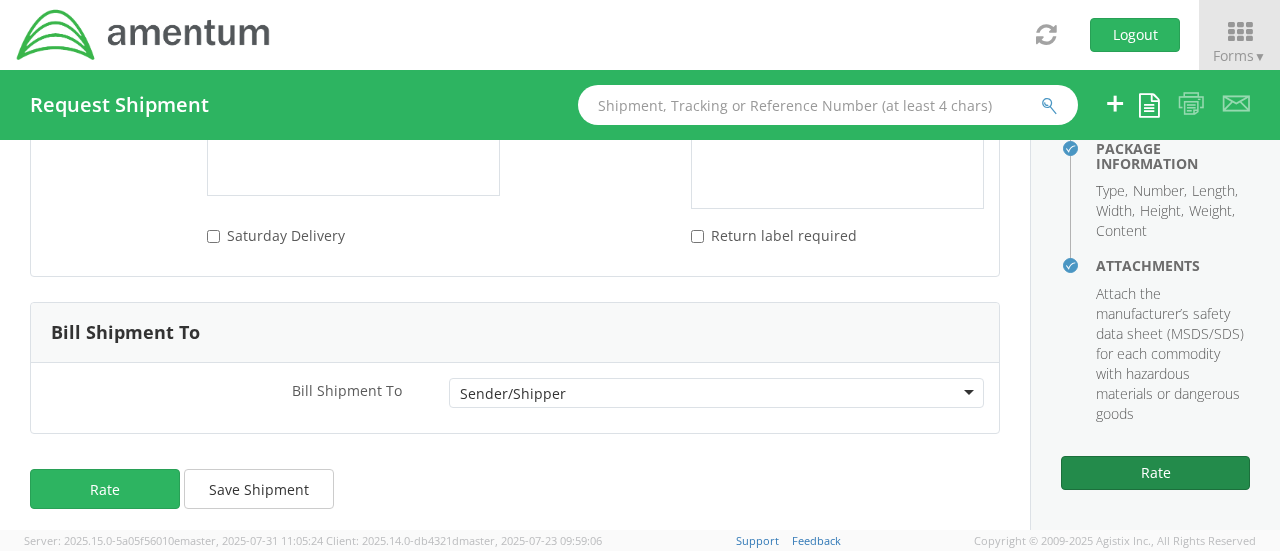 click on "Rate" at bounding box center (1155, 473) 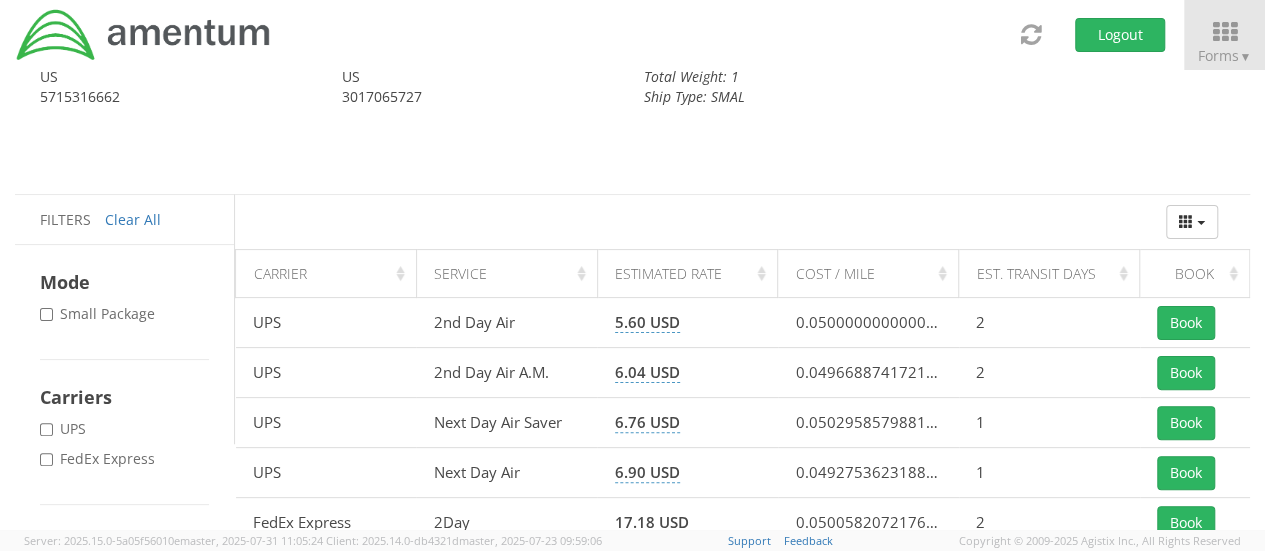 scroll, scrollTop: 200, scrollLeft: 0, axis: vertical 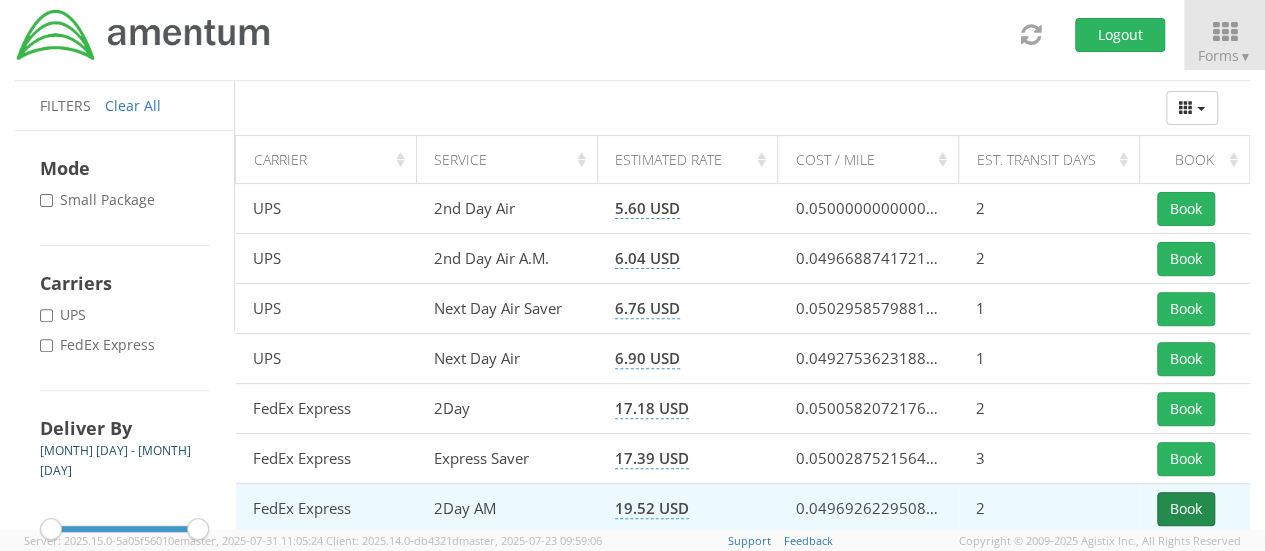 click on "Book" at bounding box center [1186, 509] 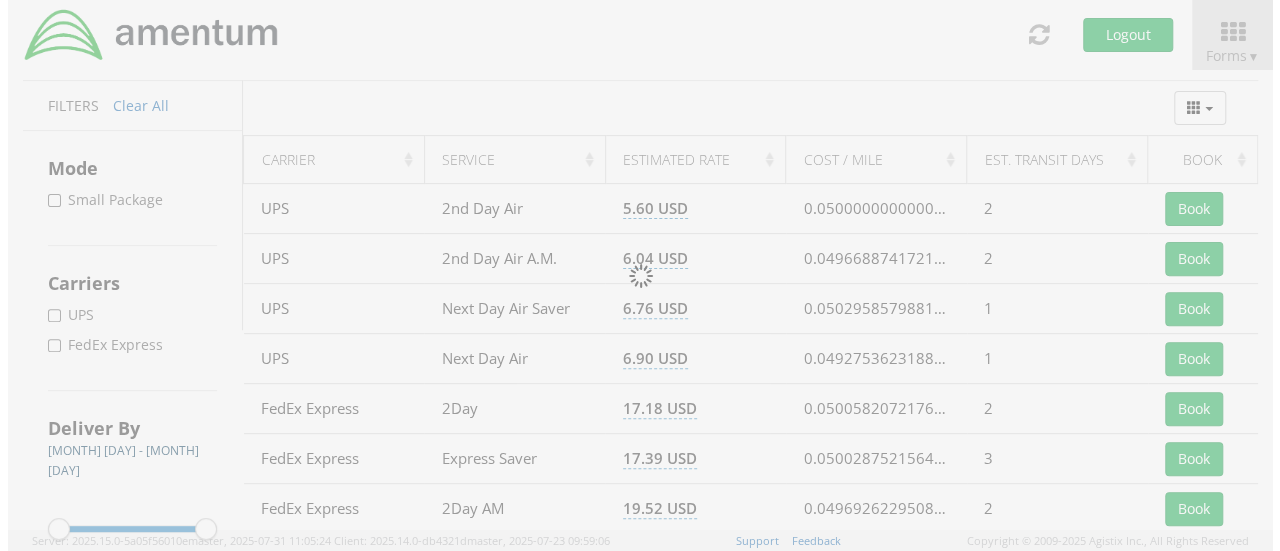 scroll, scrollTop: 0, scrollLeft: 0, axis: both 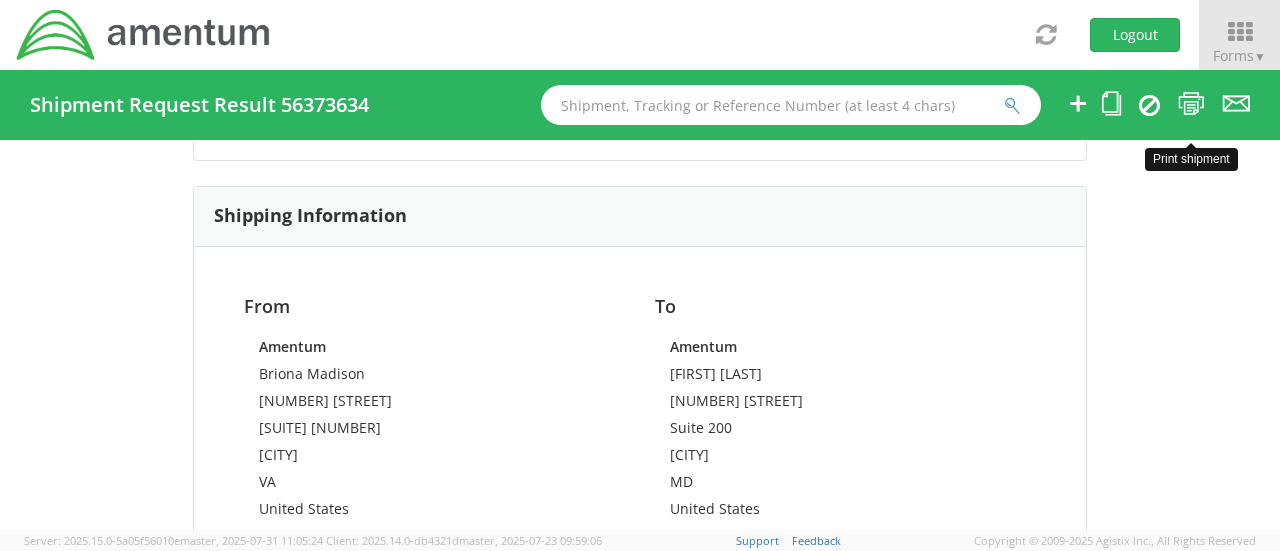 click at bounding box center (1191, 103) 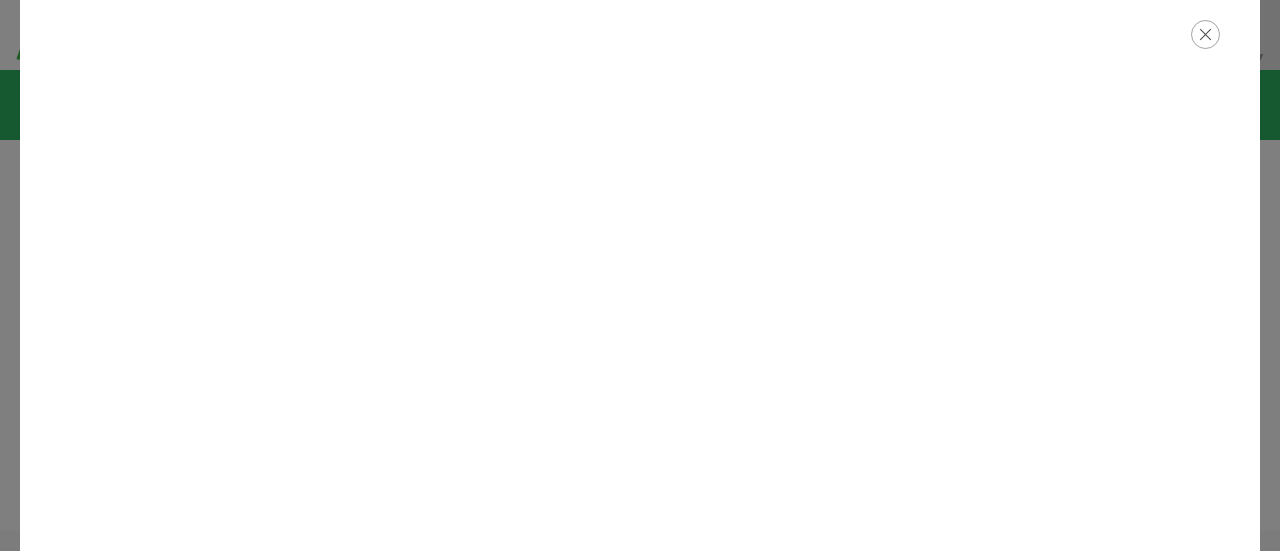 click at bounding box center (1205, 34) 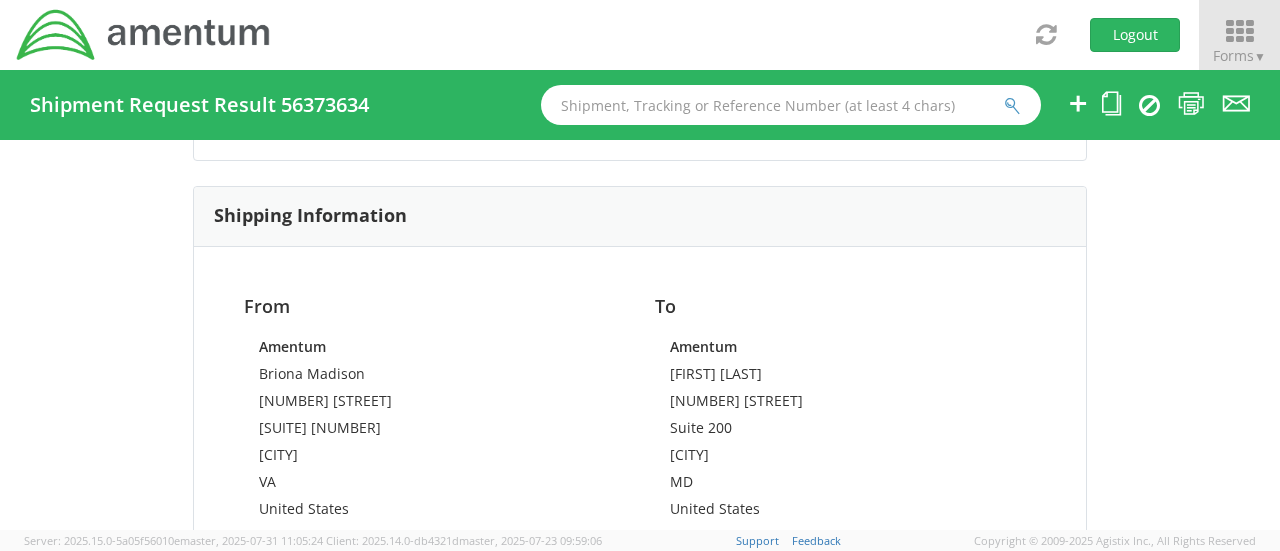 click at bounding box center (1239, 32) 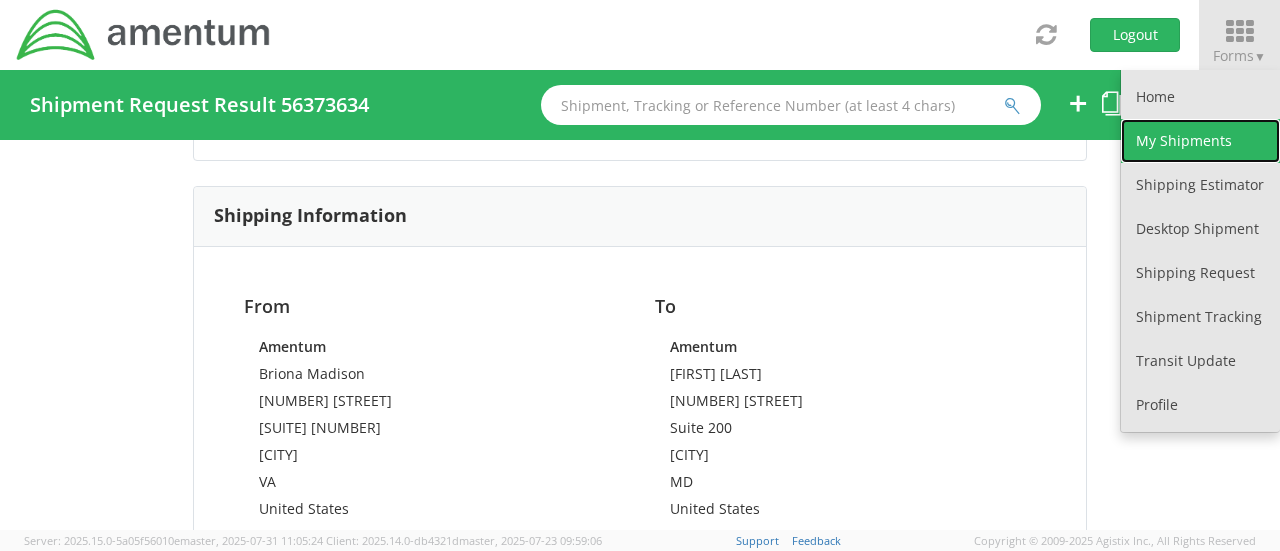 click on "My Shipments" at bounding box center [1200, 141] 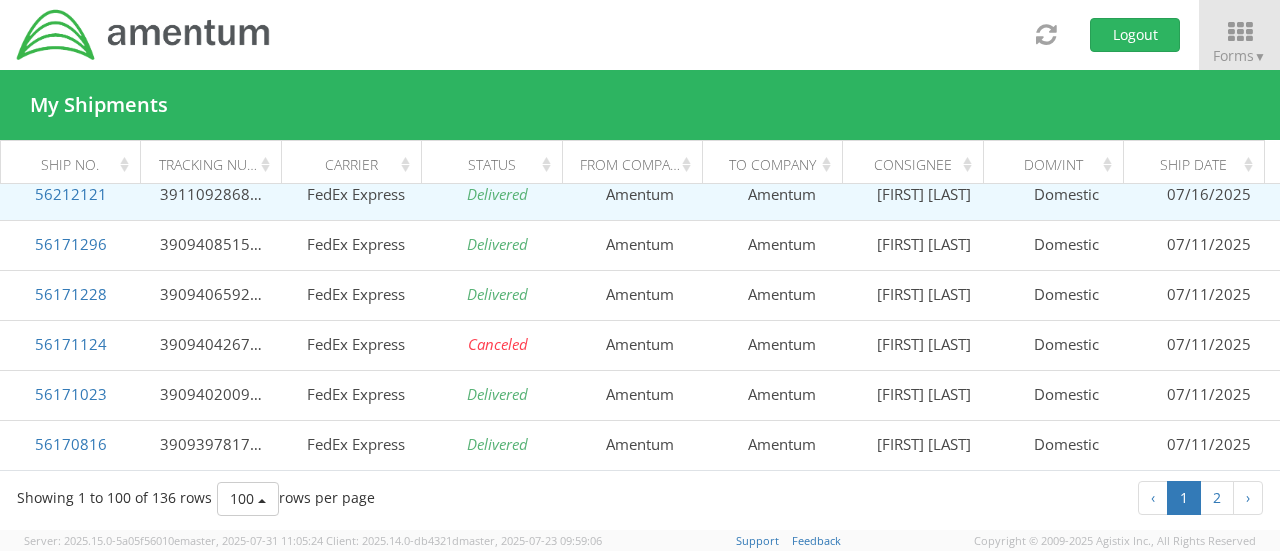 scroll, scrollTop: 500, scrollLeft: 0, axis: vertical 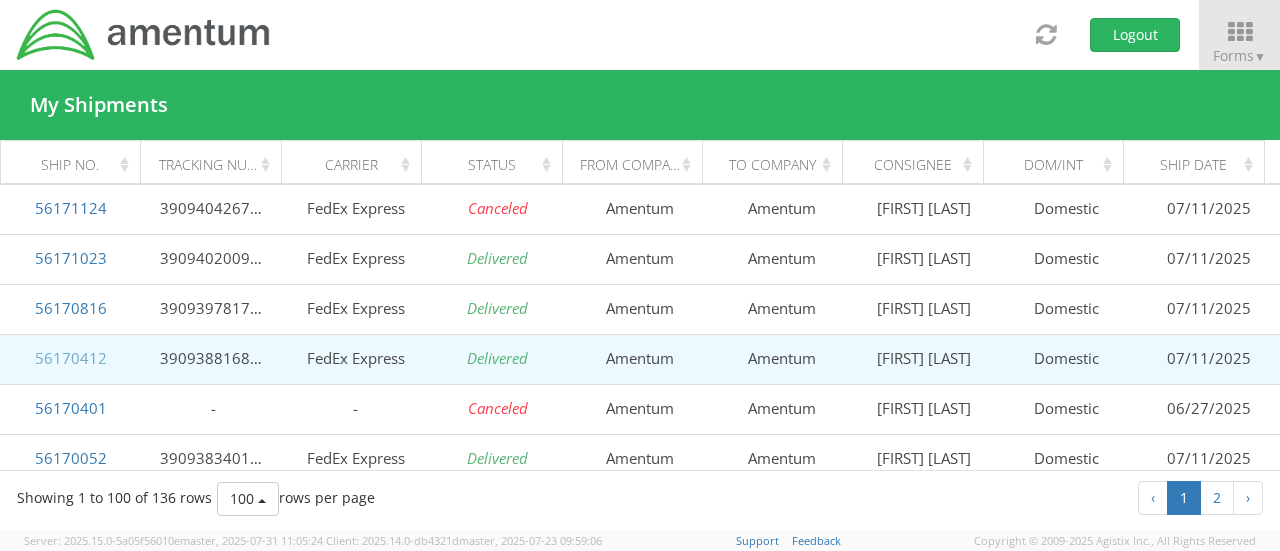 click on "56170412" at bounding box center [71, 358] 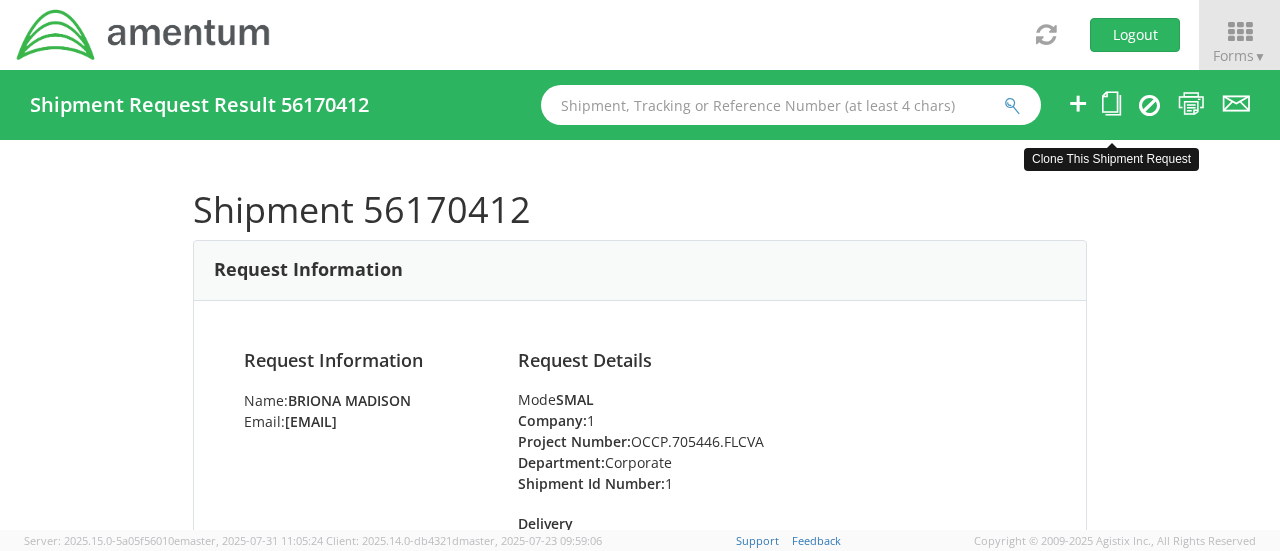click at bounding box center [1111, 103] 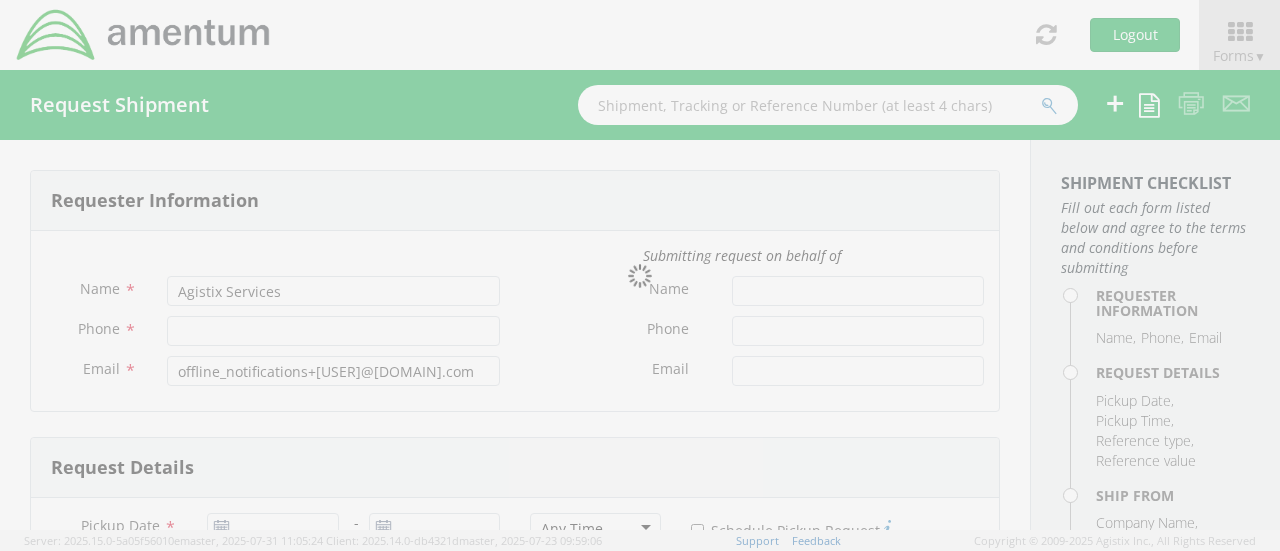 type on "Briona Madison" 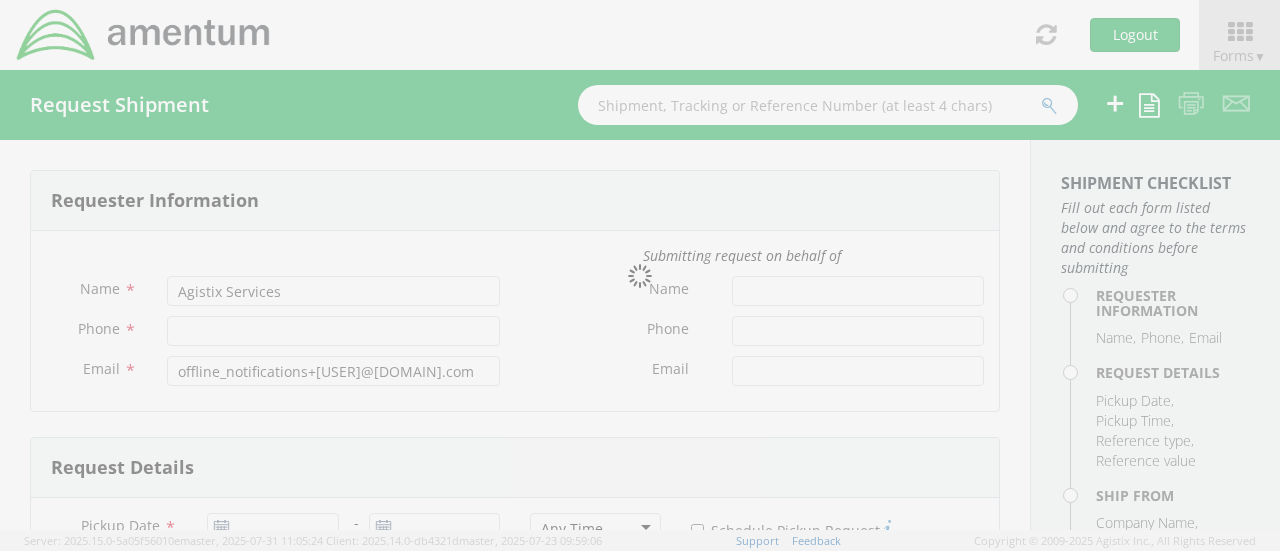 type on "[PHONE]" 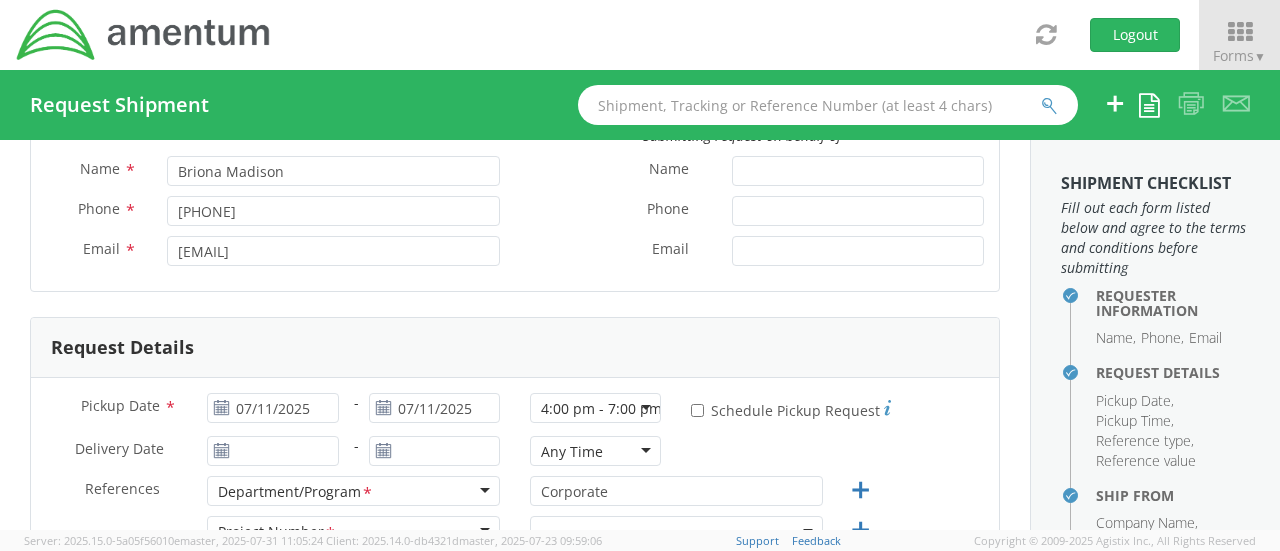 scroll, scrollTop: 200, scrollLeft: 0, axis: vertical 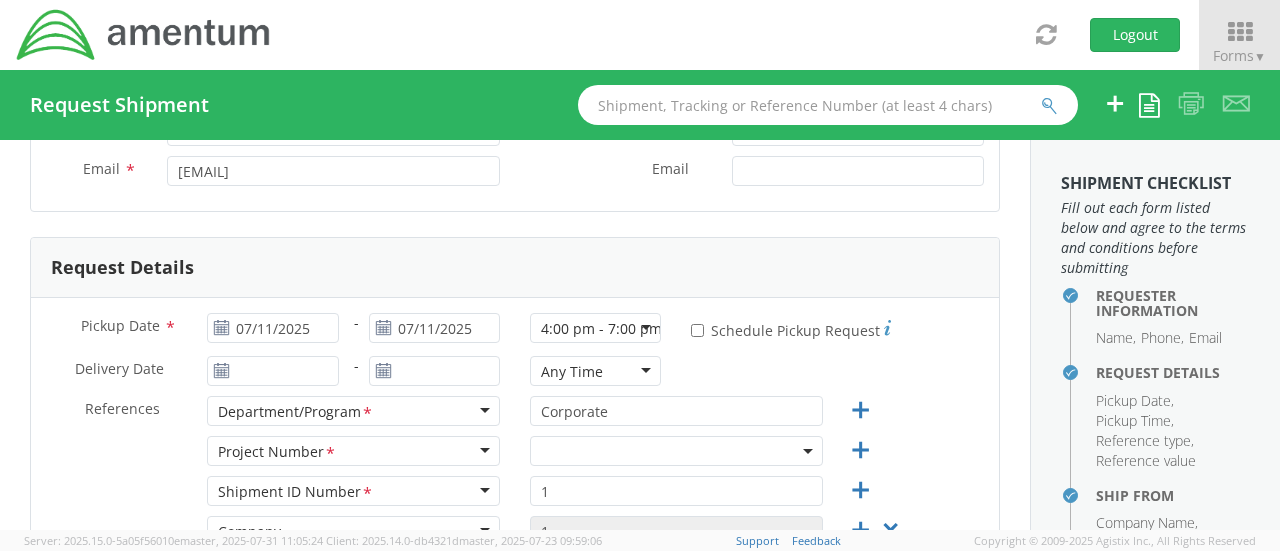 select on "OCCP.705446.FLCVA" 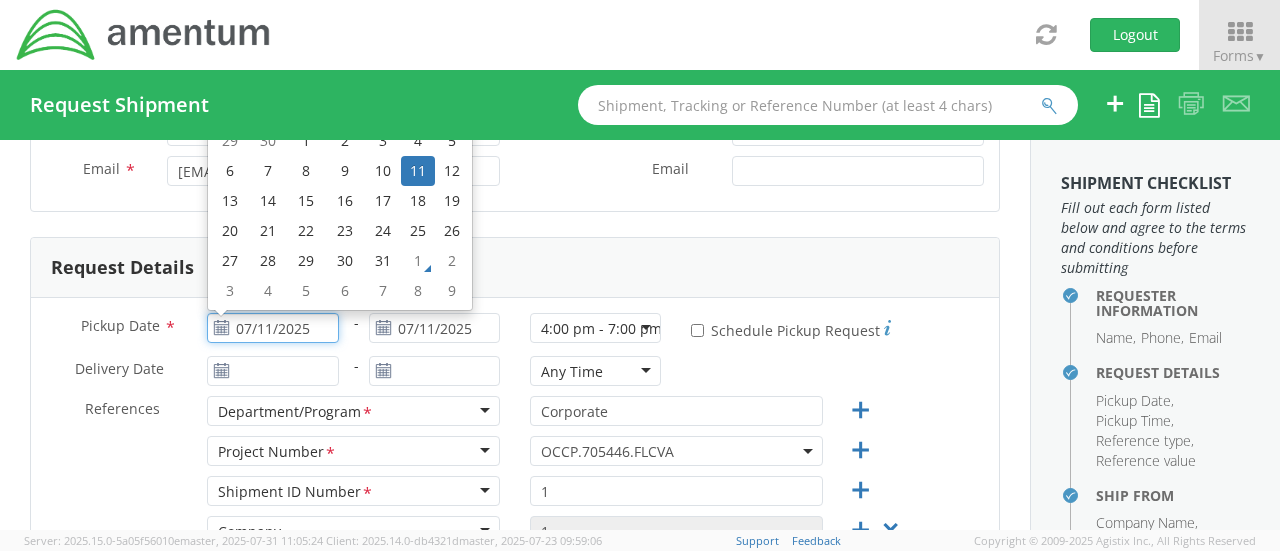 click on "07/11/2025" at bounding box center (272, 328) 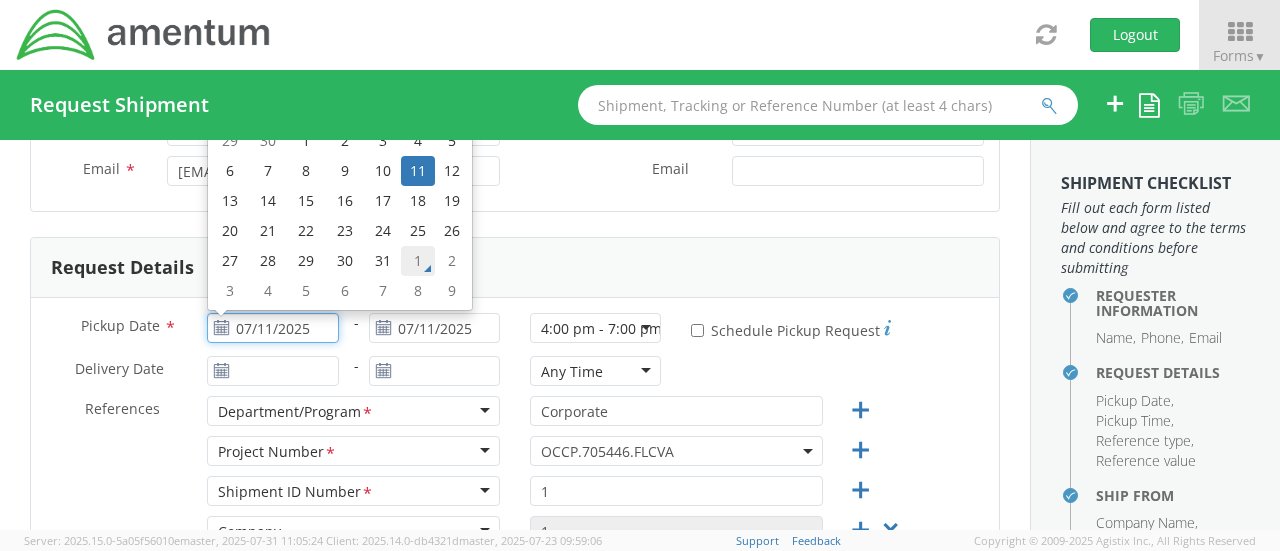 click on "1" at bounding box center (418, 261) 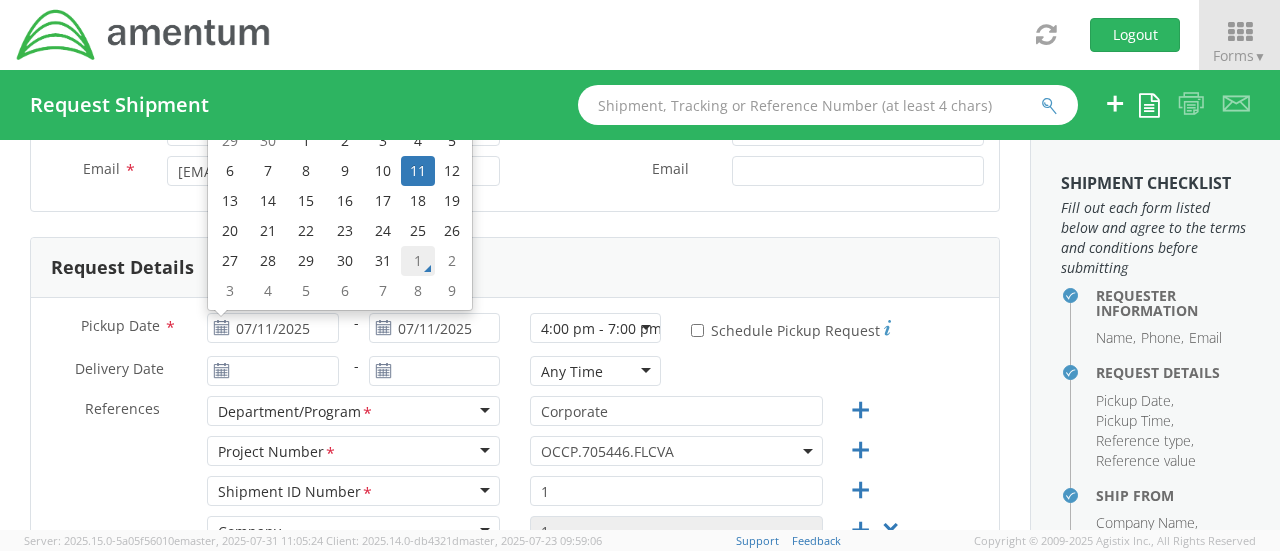 type on "08/01/2025" 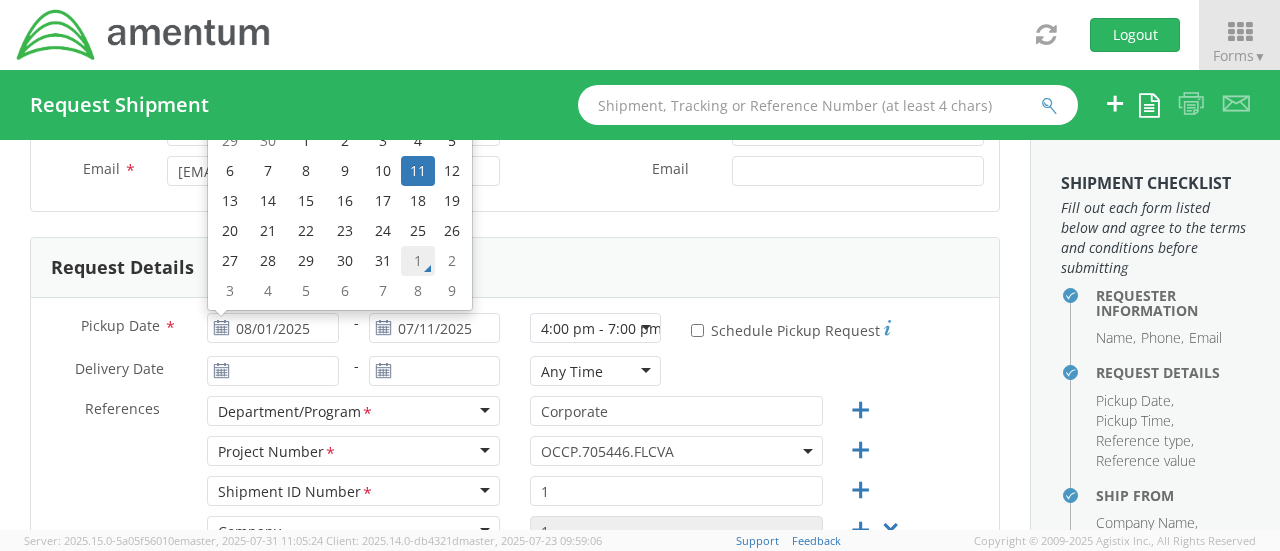 type on "08/01/2025" 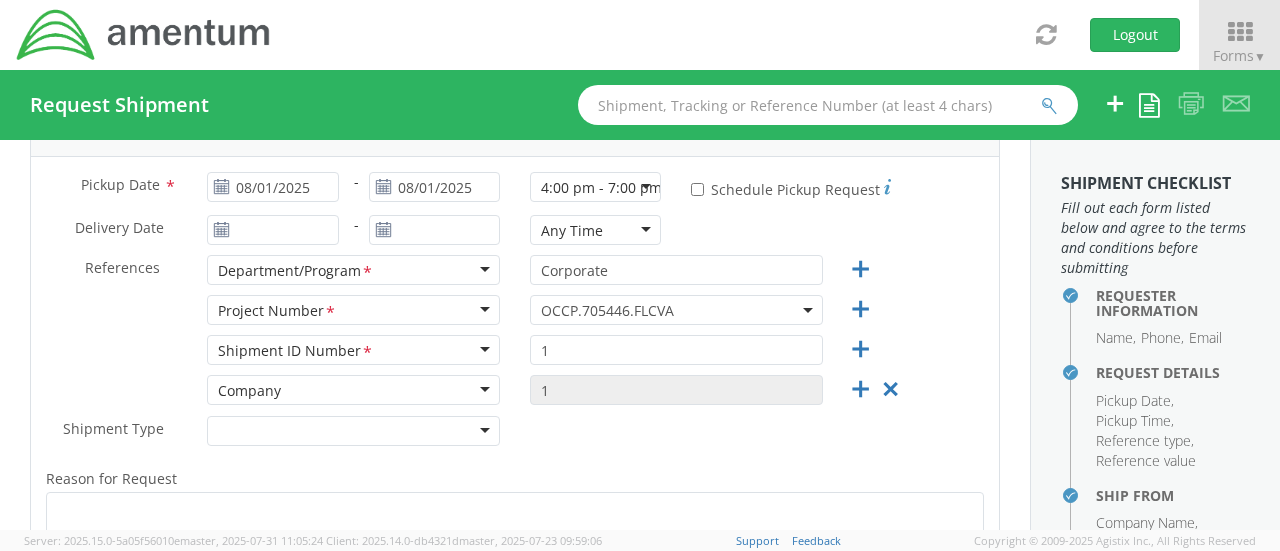 scroll, scrollTop: 241, scrollLeft: 0, axis: vertical 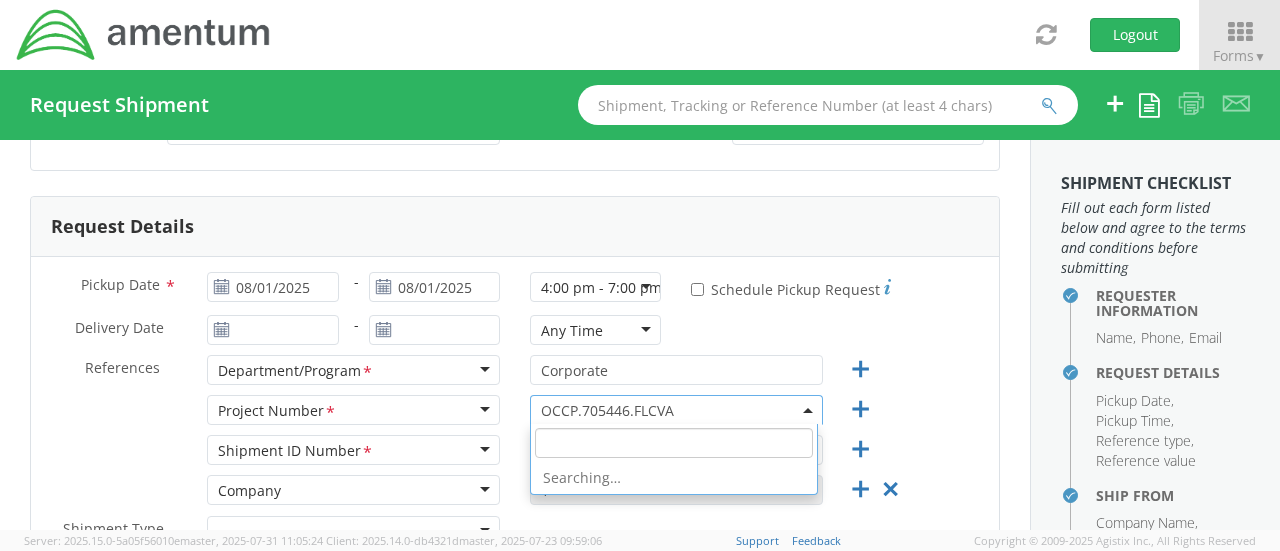 click at bounding box center (809, 410) 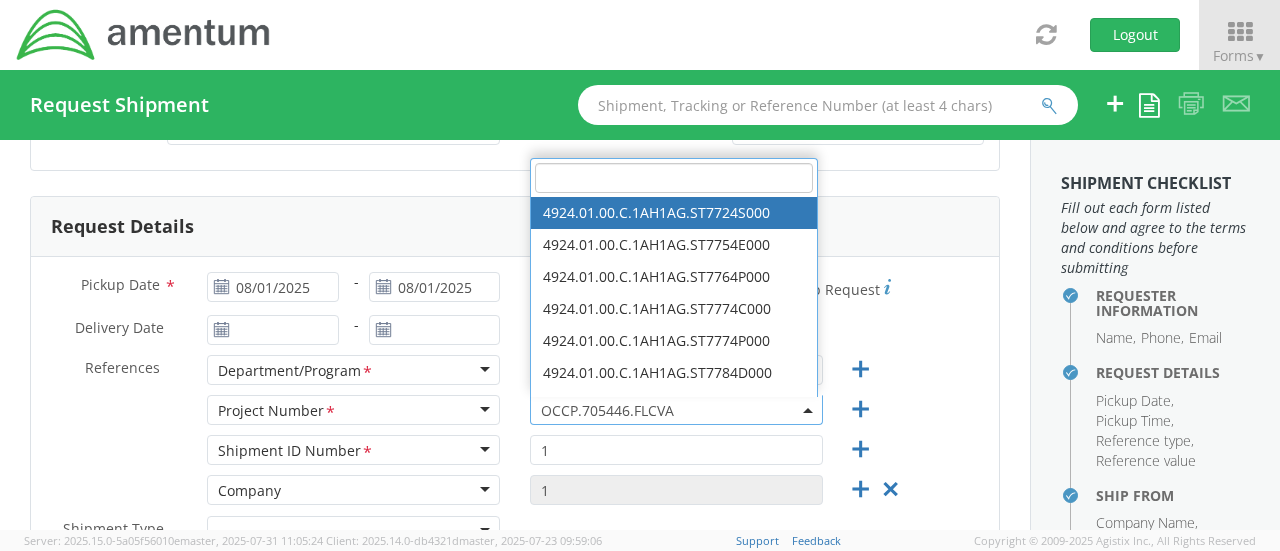 click at bounding box center (674, 178) 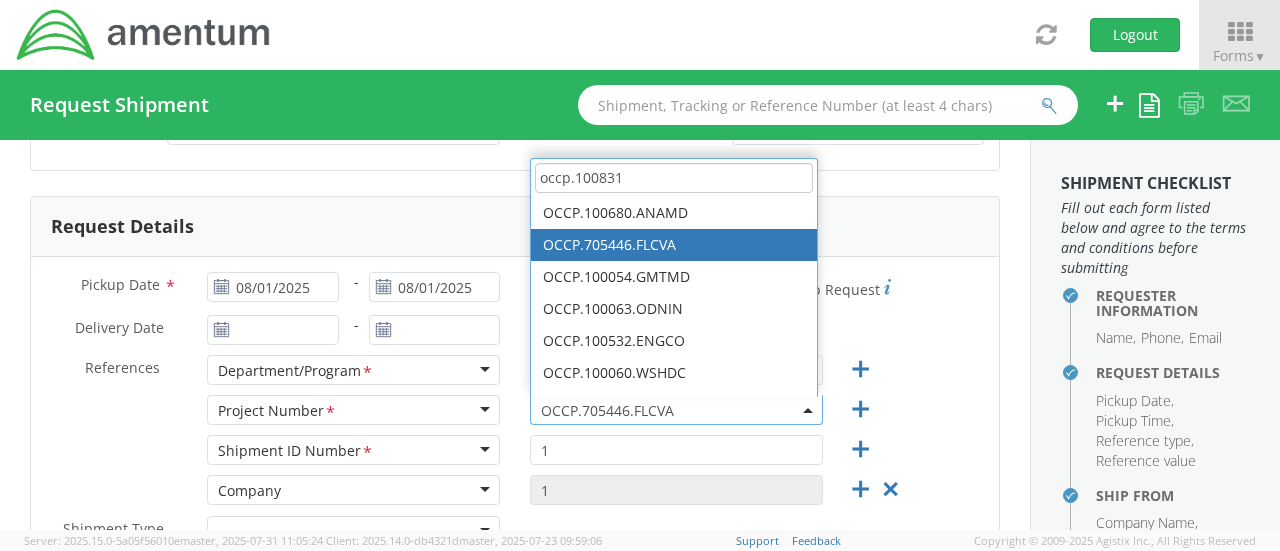 scroll, scrollTop: 0, scrollLeft: 0, axis: both 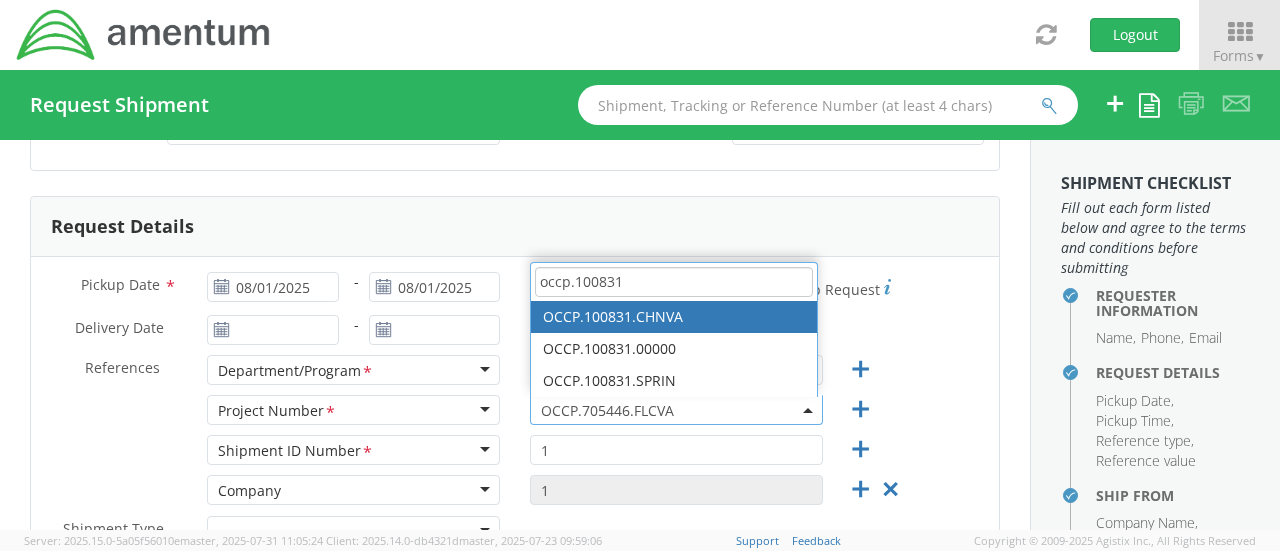 type on "occp.100831" 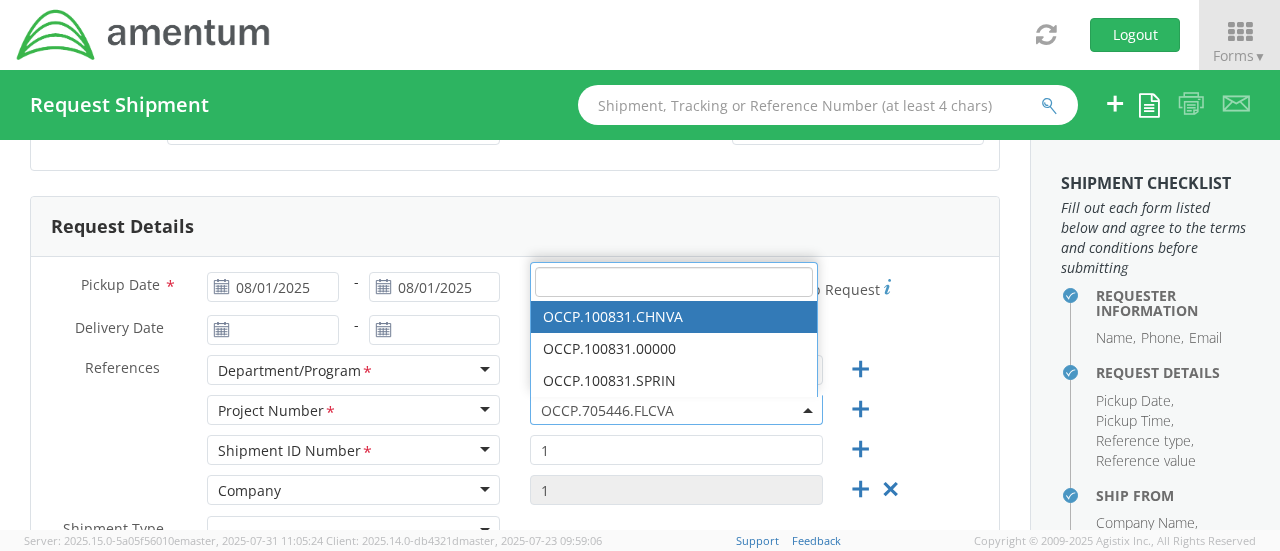 select on "OCCP.100831.CHNVA" 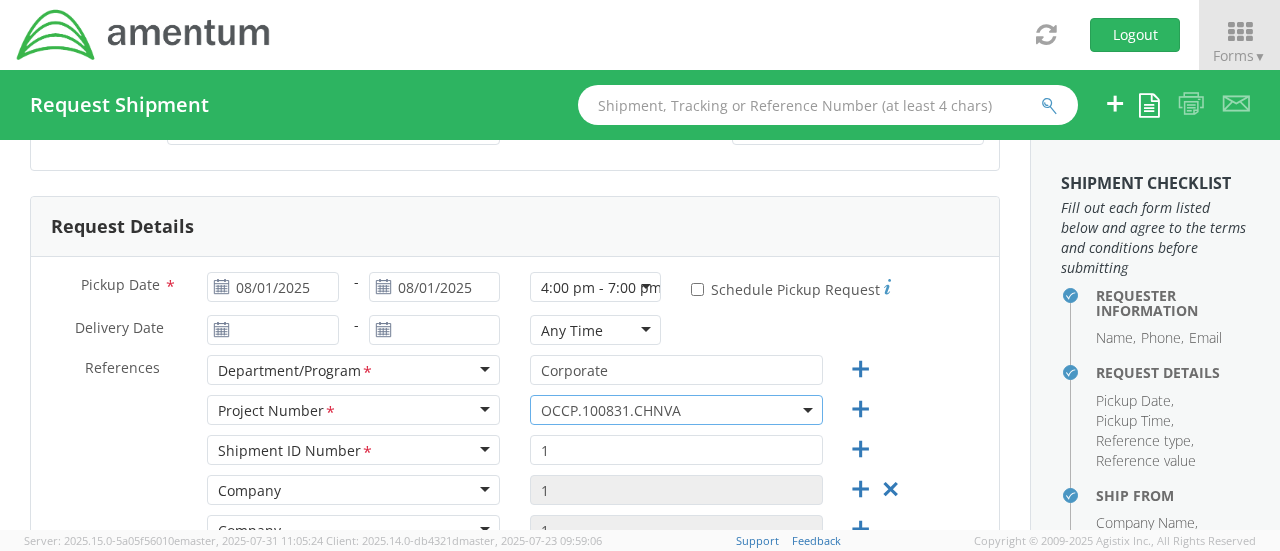 scroll, scrollTop: 341, scrollLeft: 0, axis: vertical 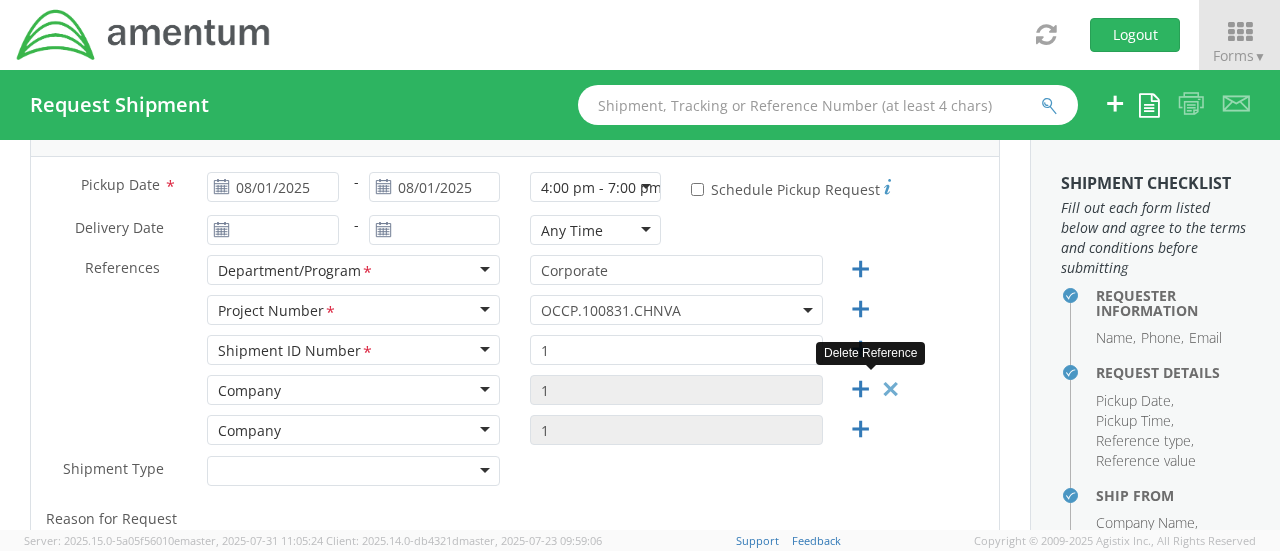 click at bounding box center [890, 389] 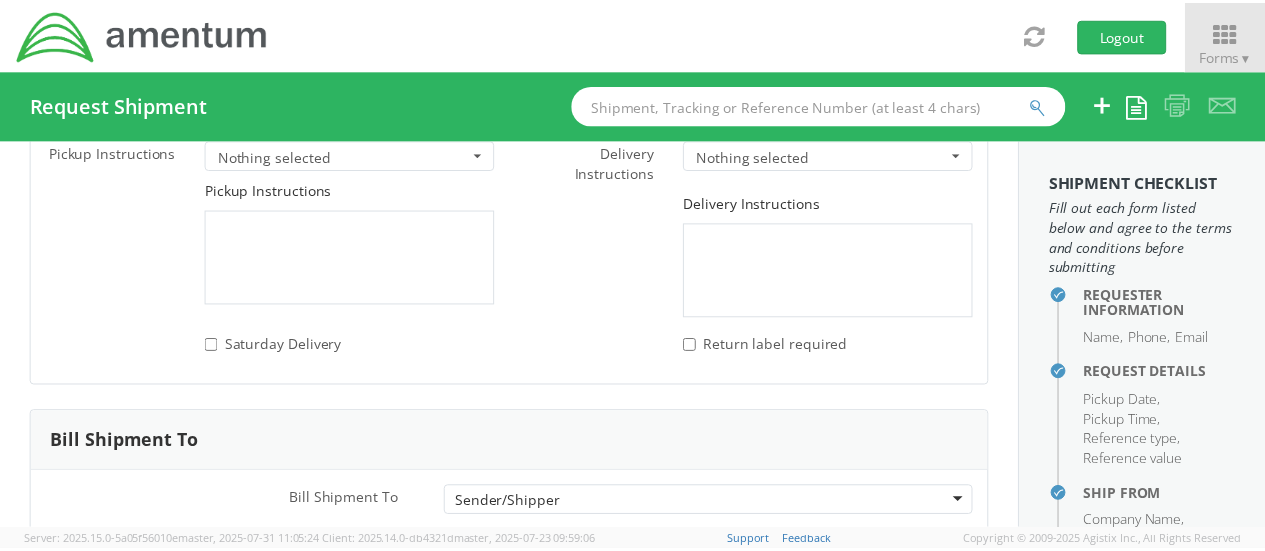 scroll, scrollTop: 3041, scrollLeft: 0, axis: vertical 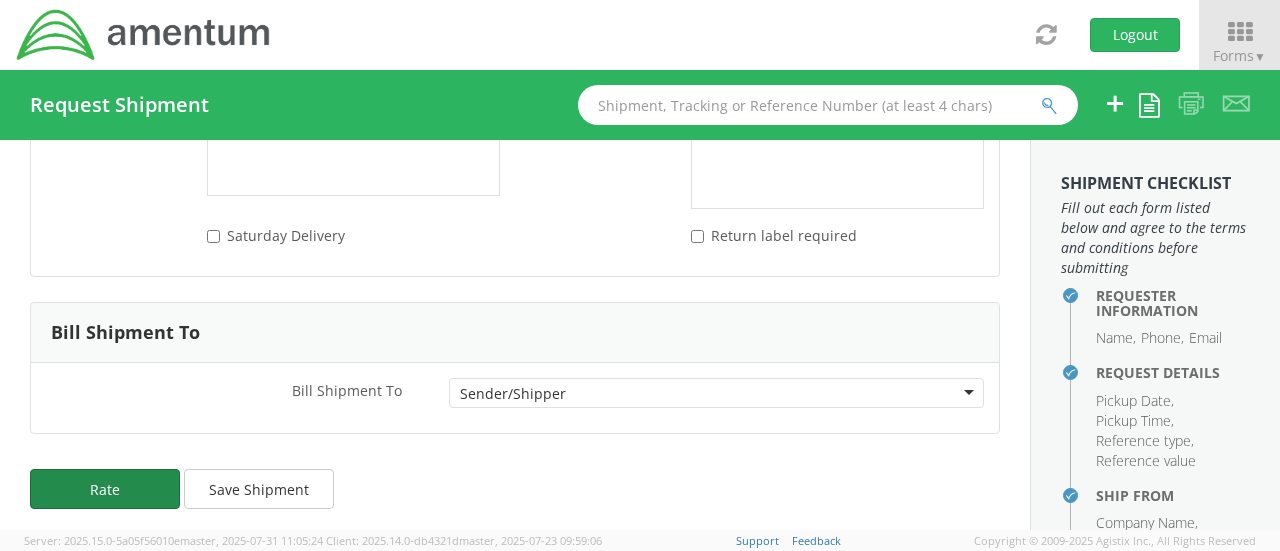 click on "Rate" at bounding box center (105, 489) 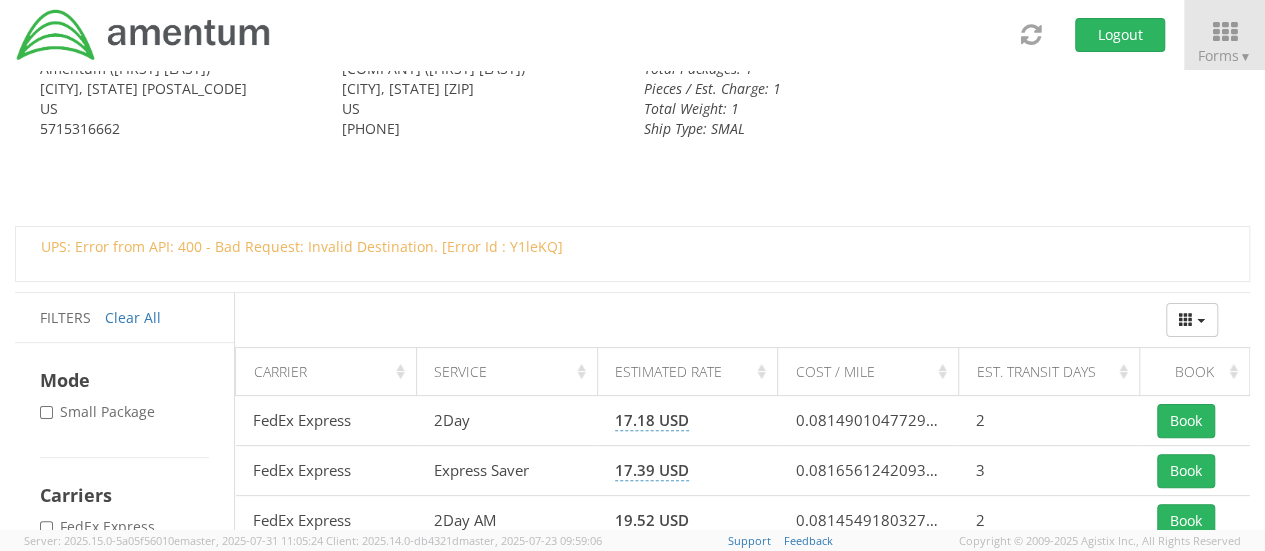 scroll, scrollTop: 200, scrollLeft: 0, axis: vertical 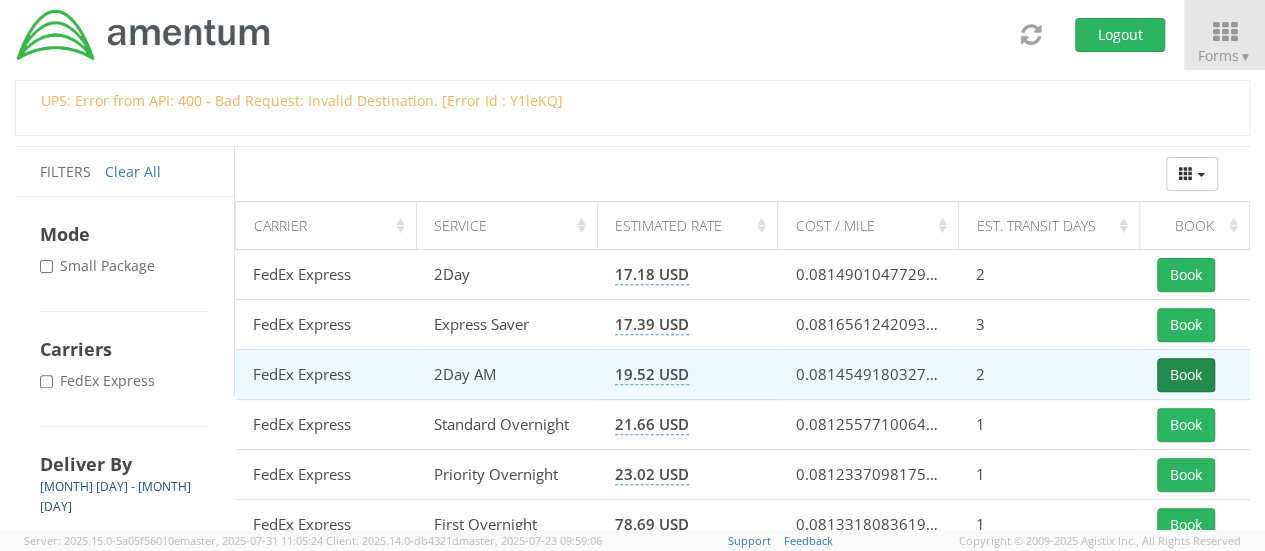 click on "Book" at bounding box center [1186, 375] 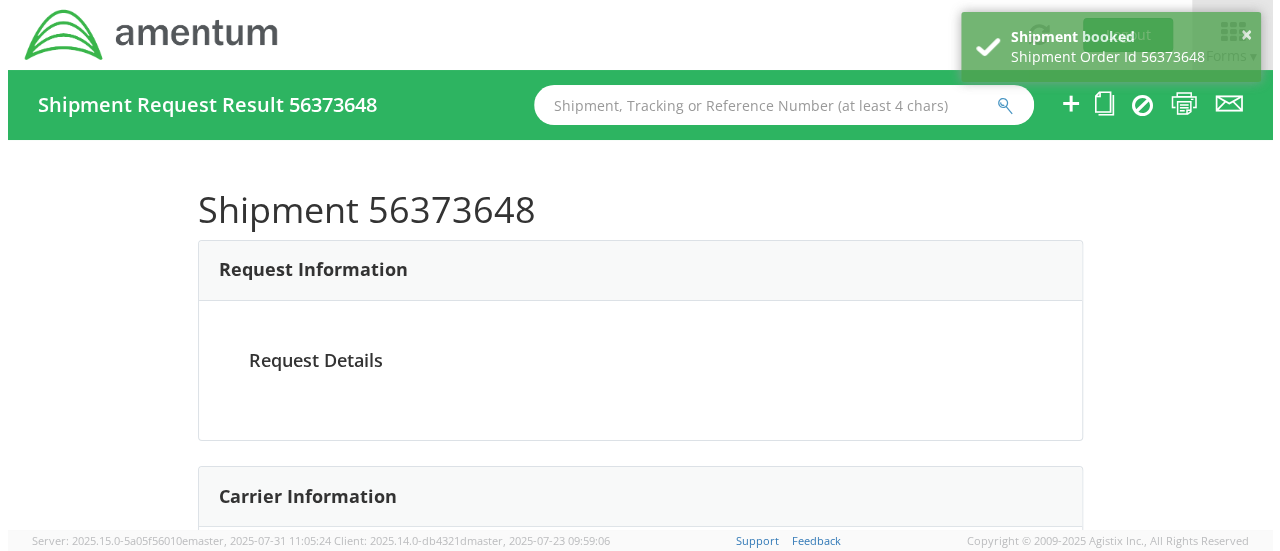 scroll, scrollTop: 0, scrollLeft: 0, axis: both 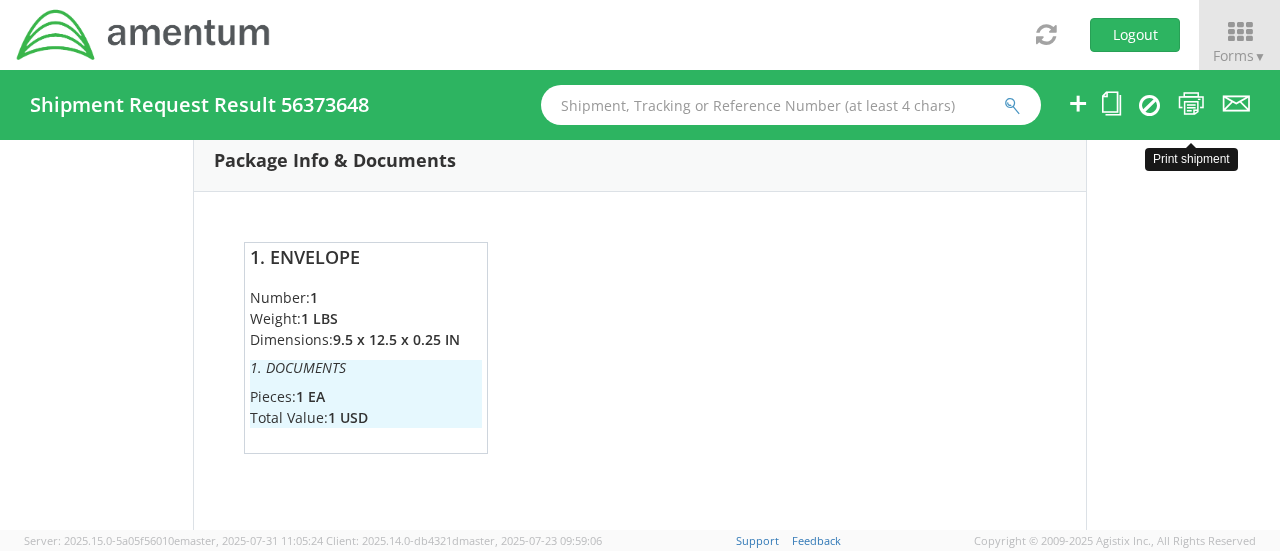 click at bounding box center (1191, 103) 